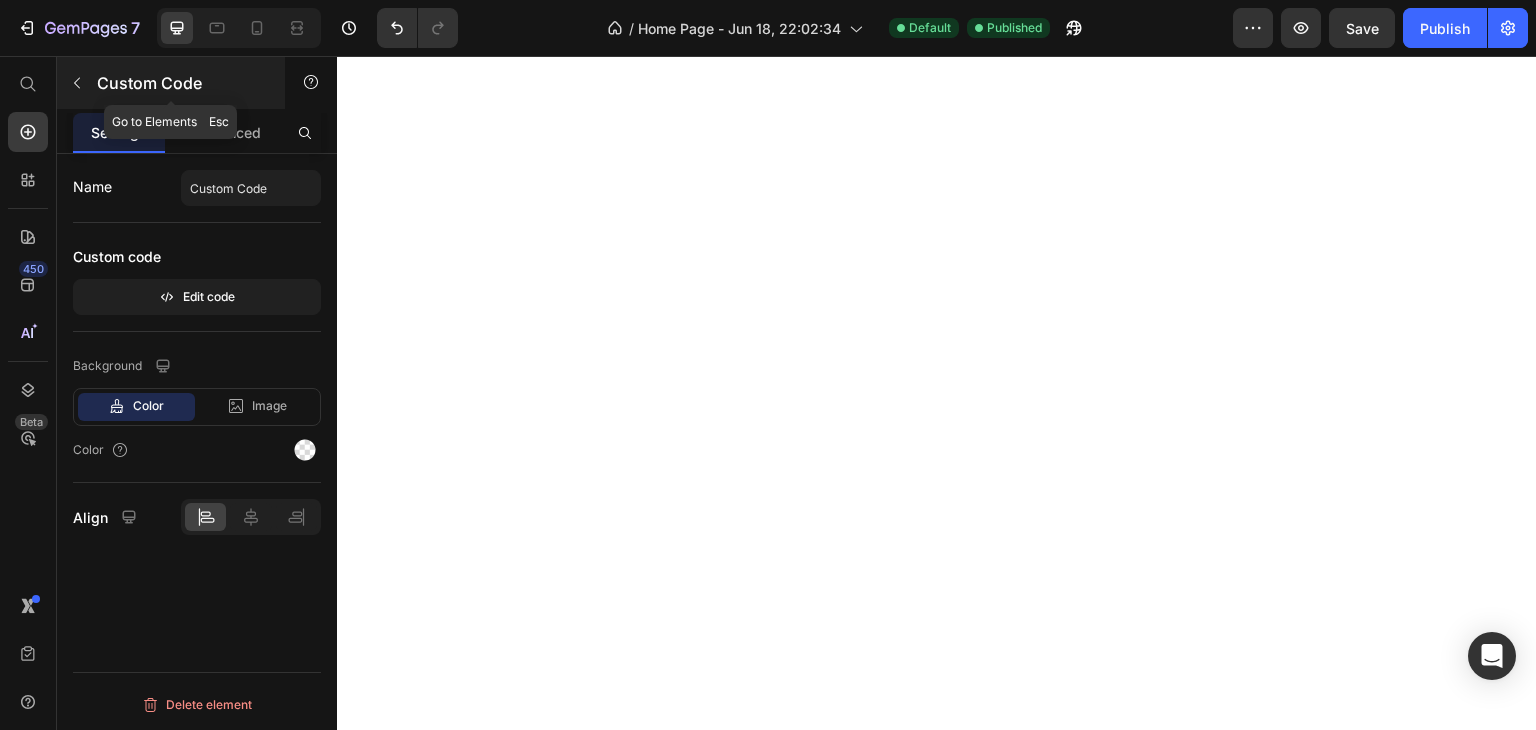 scroll, scrollTop: 0, scrollLeft: 0, axis: both 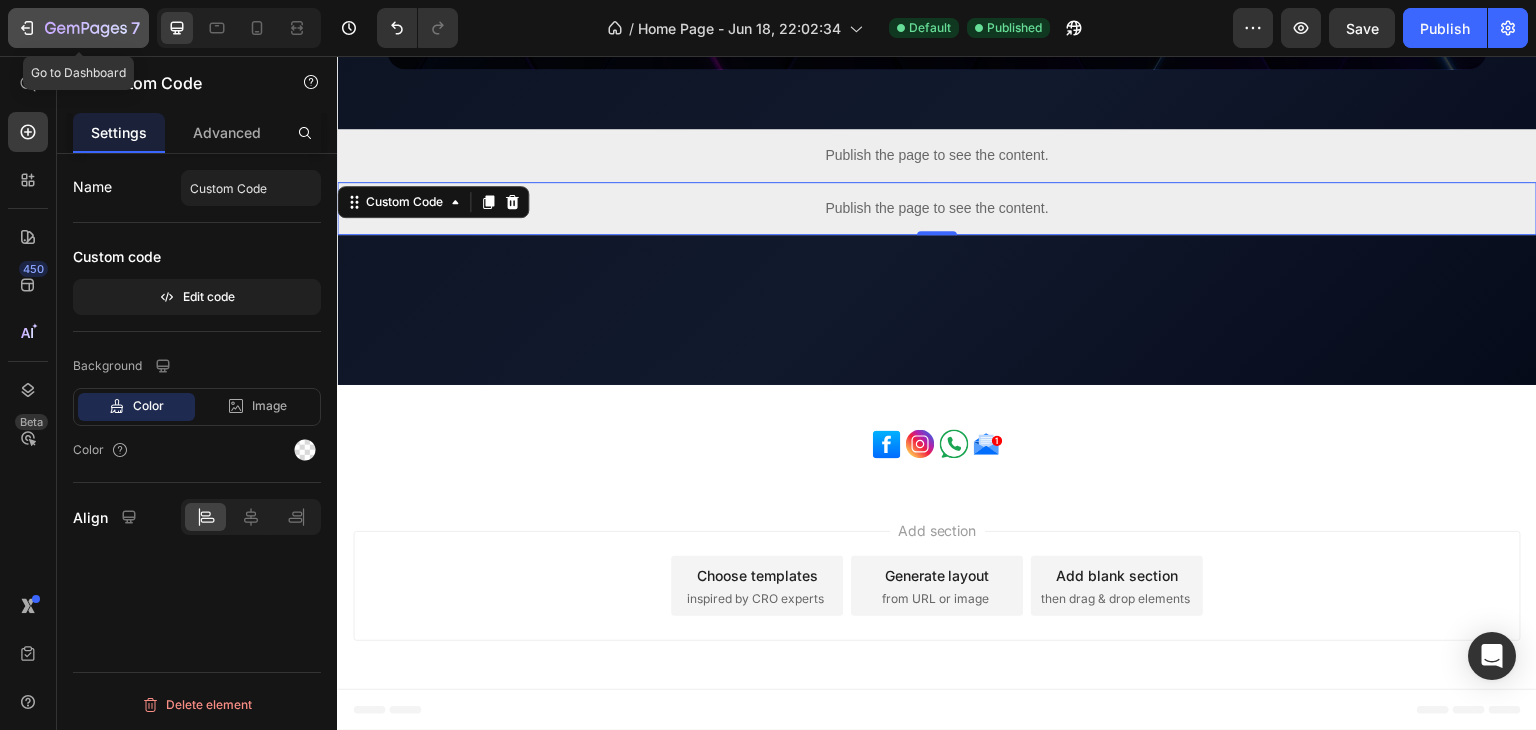 click on "7" 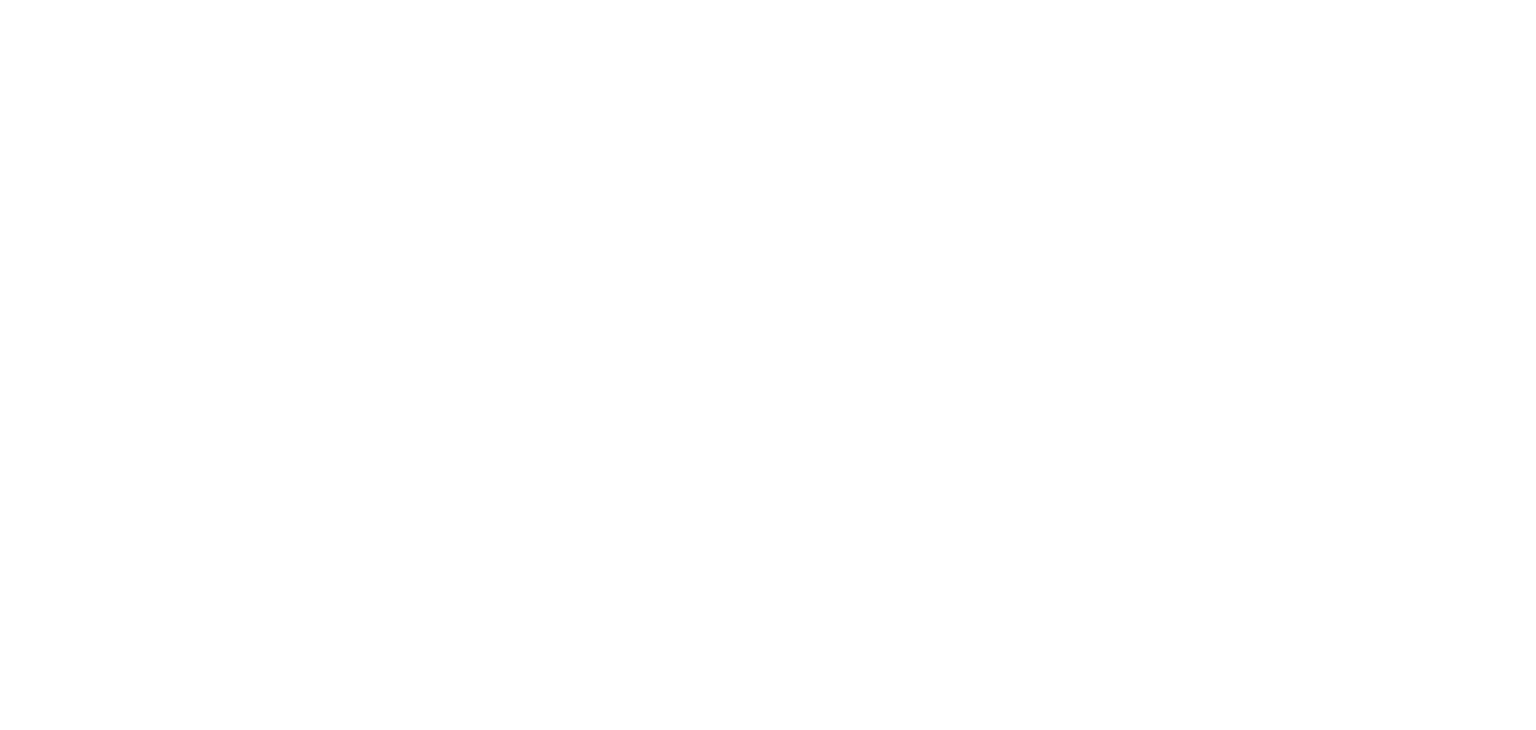 scroll, scrollTop: 0, scrollLeft: 0, axis: both 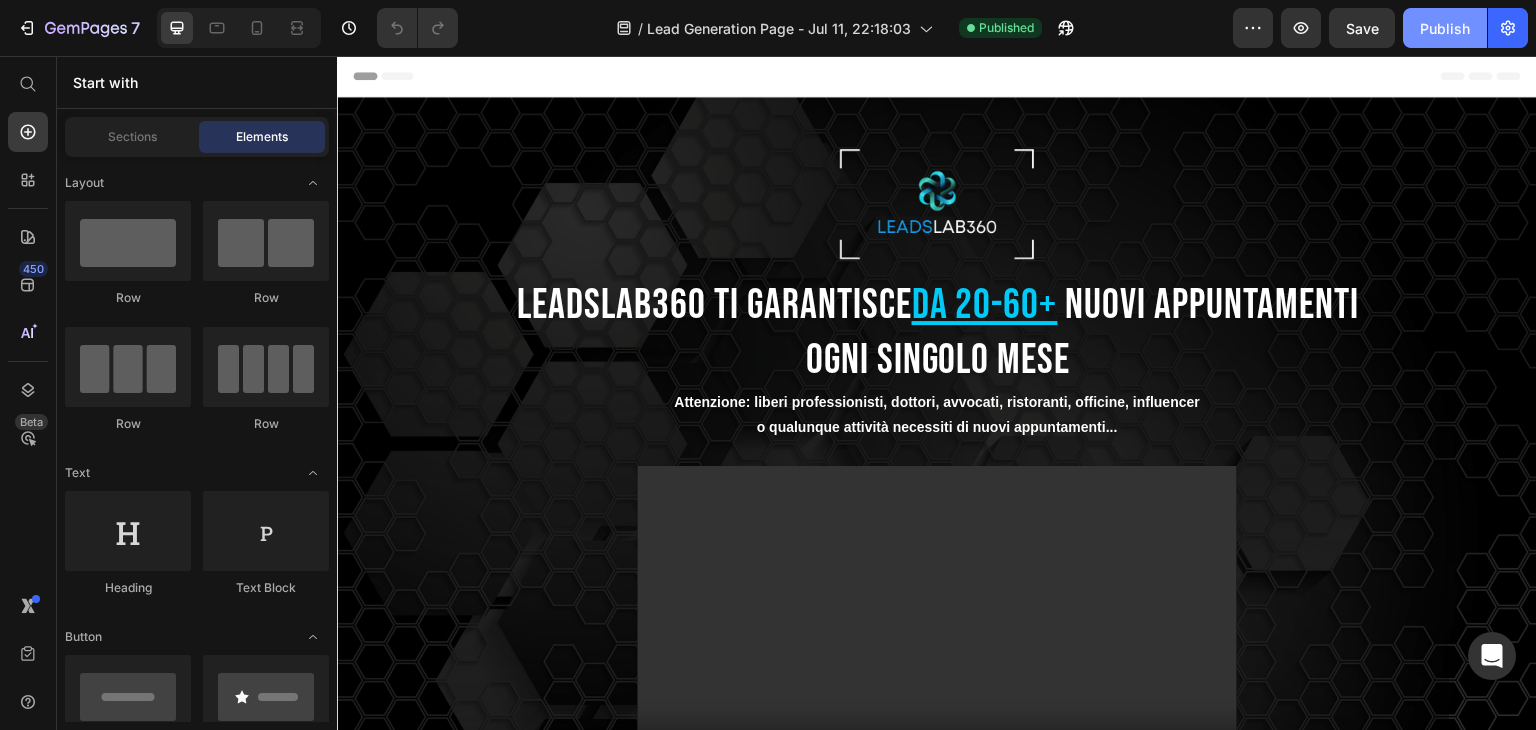 click on "Publish" at bounding box center (1445, 28) 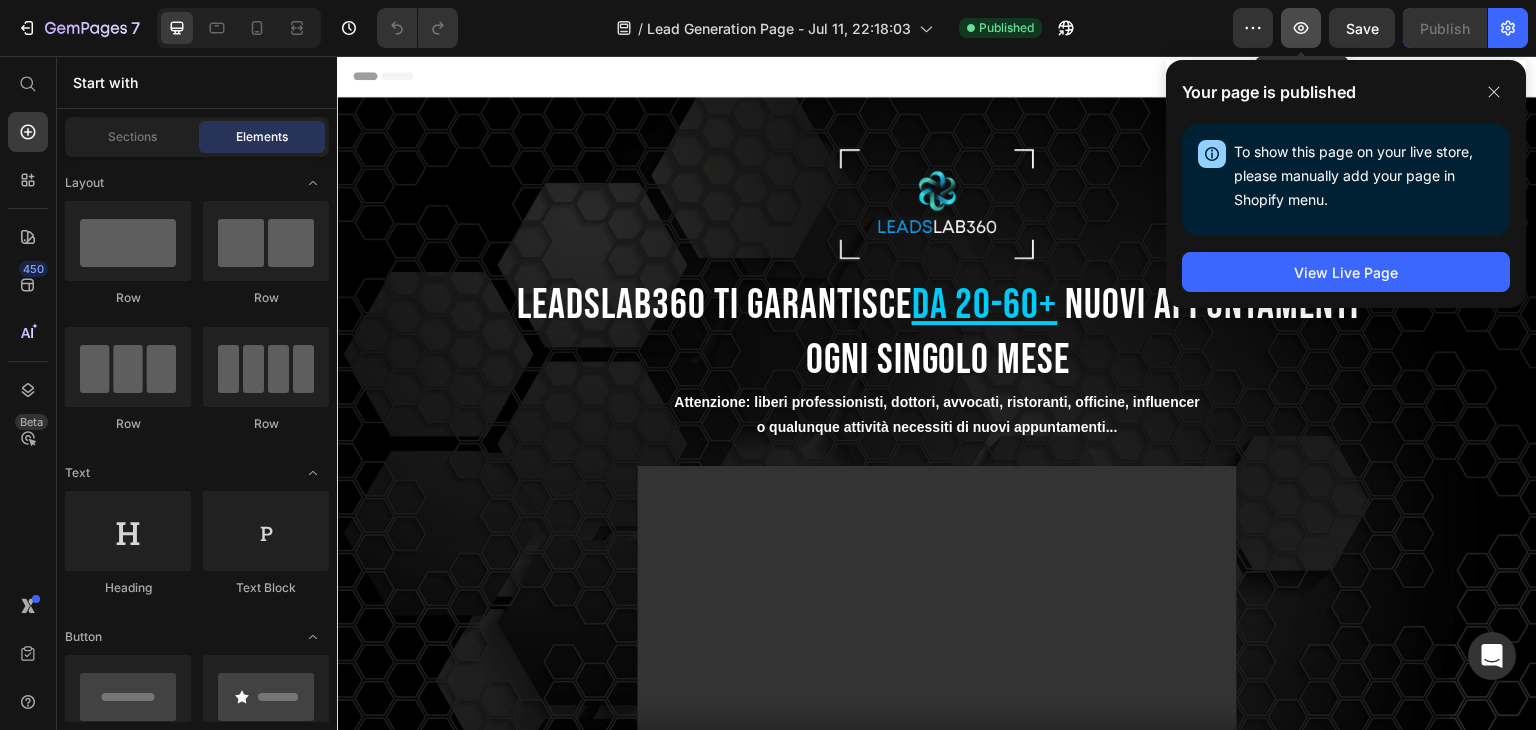 click 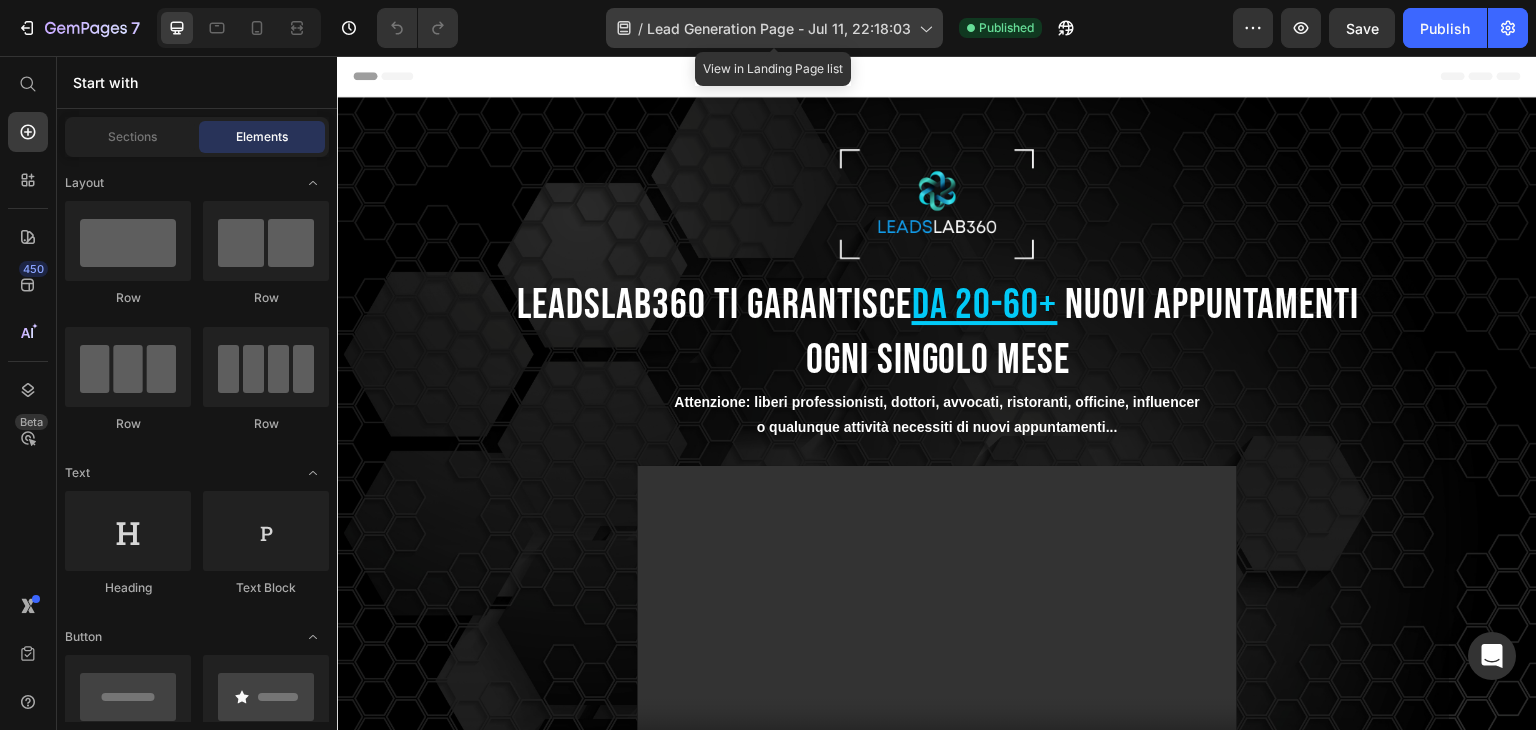 click on "Lead Generation Page - Jul 11, 22:18:03" at bounding box center [779, 28] 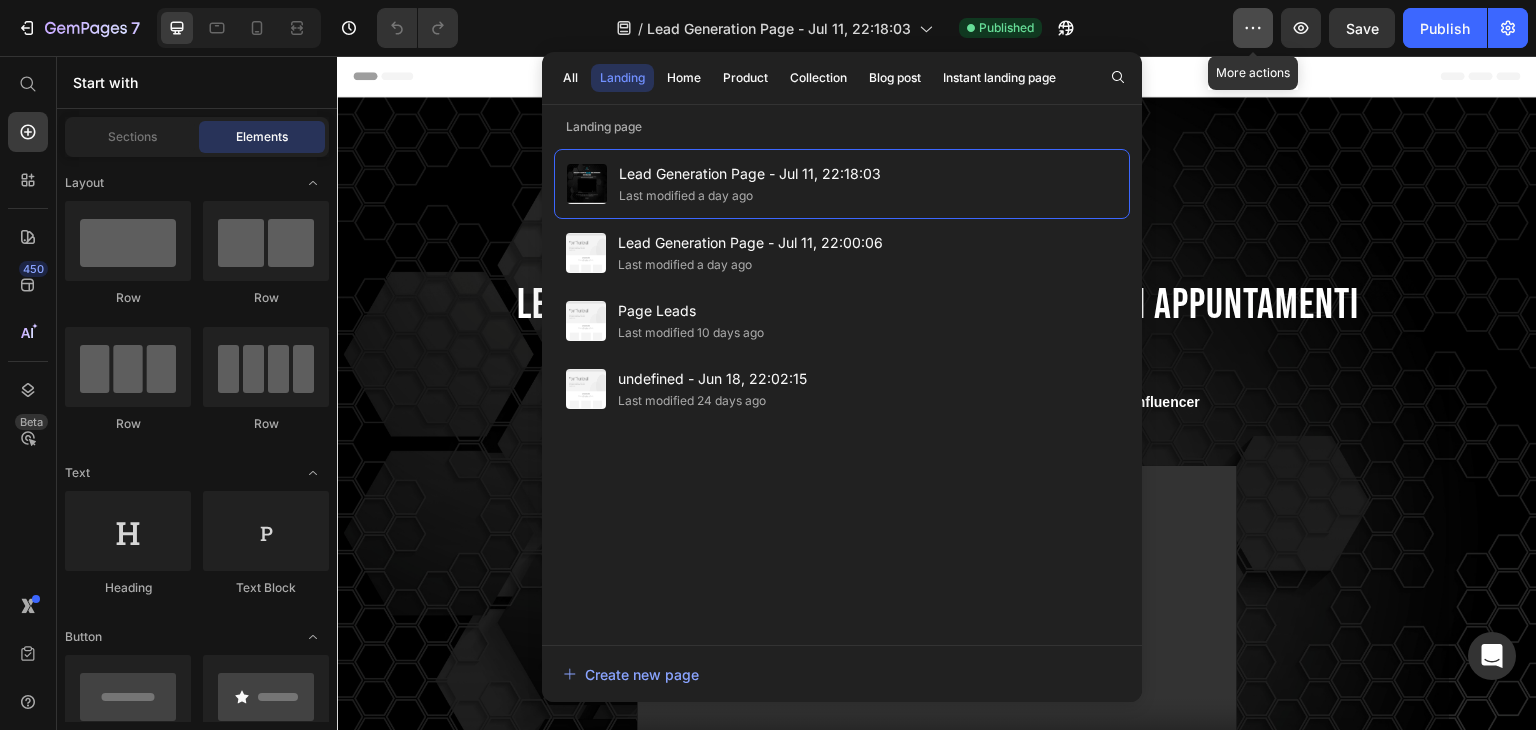 click 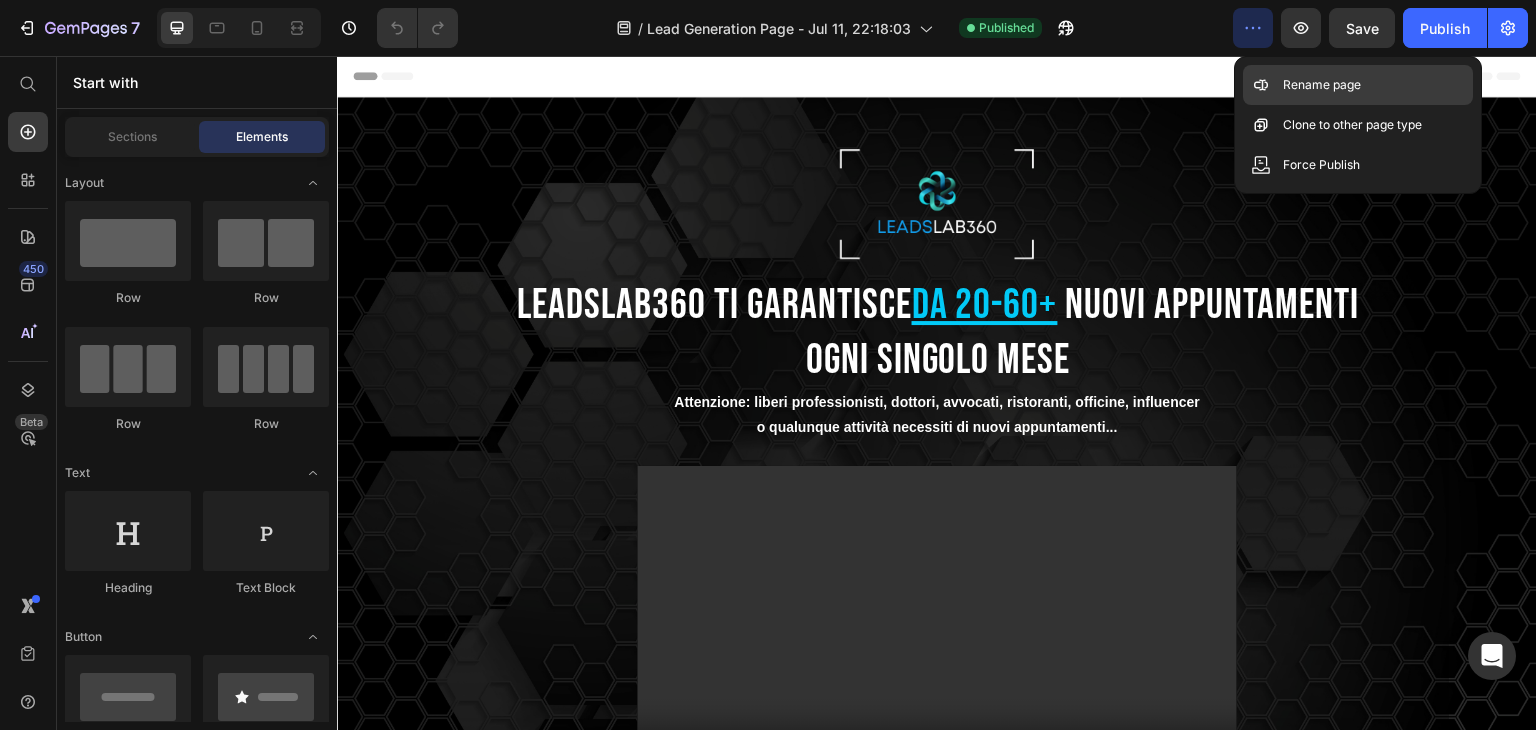 click on "Rename page" 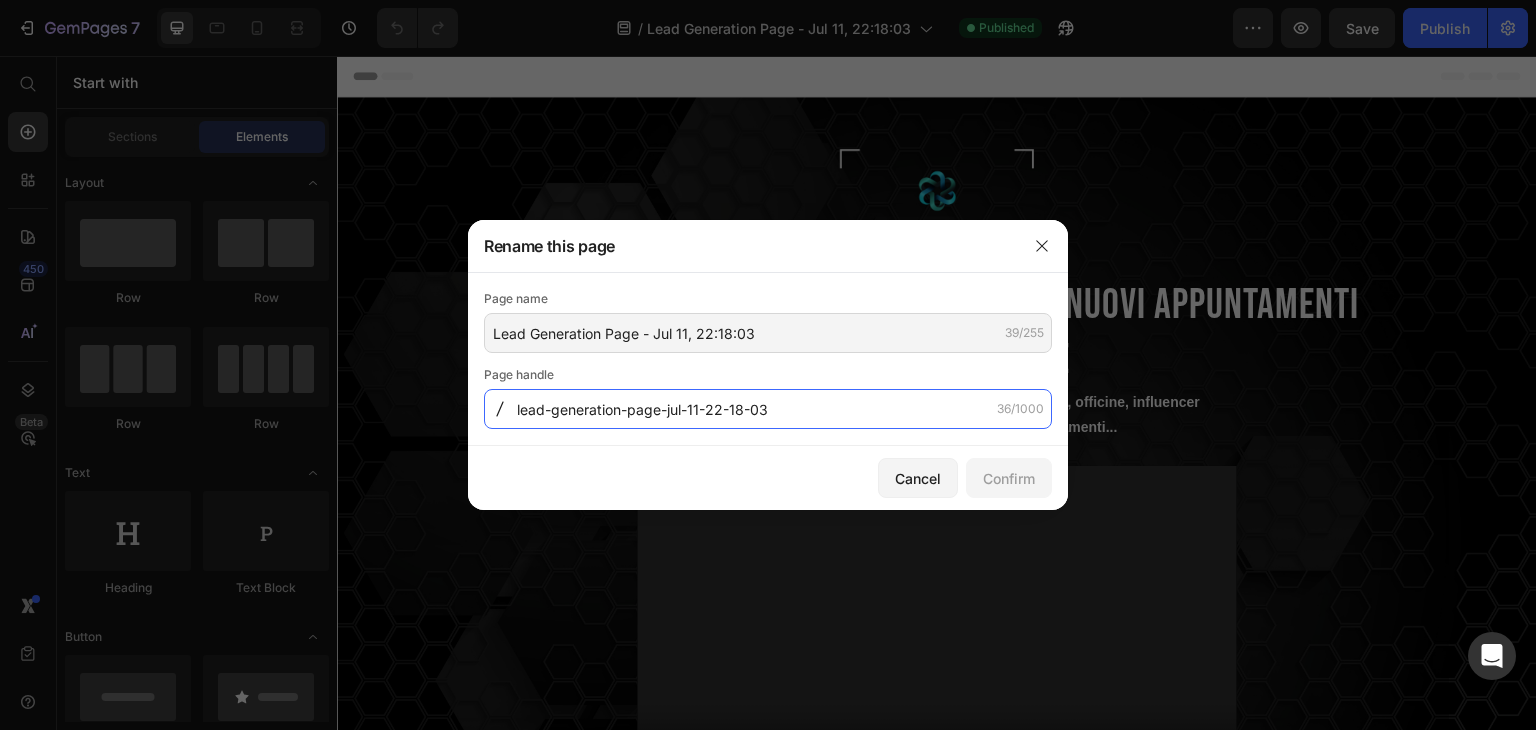 click on "lead-generation-page-jul-11-22-18-03" 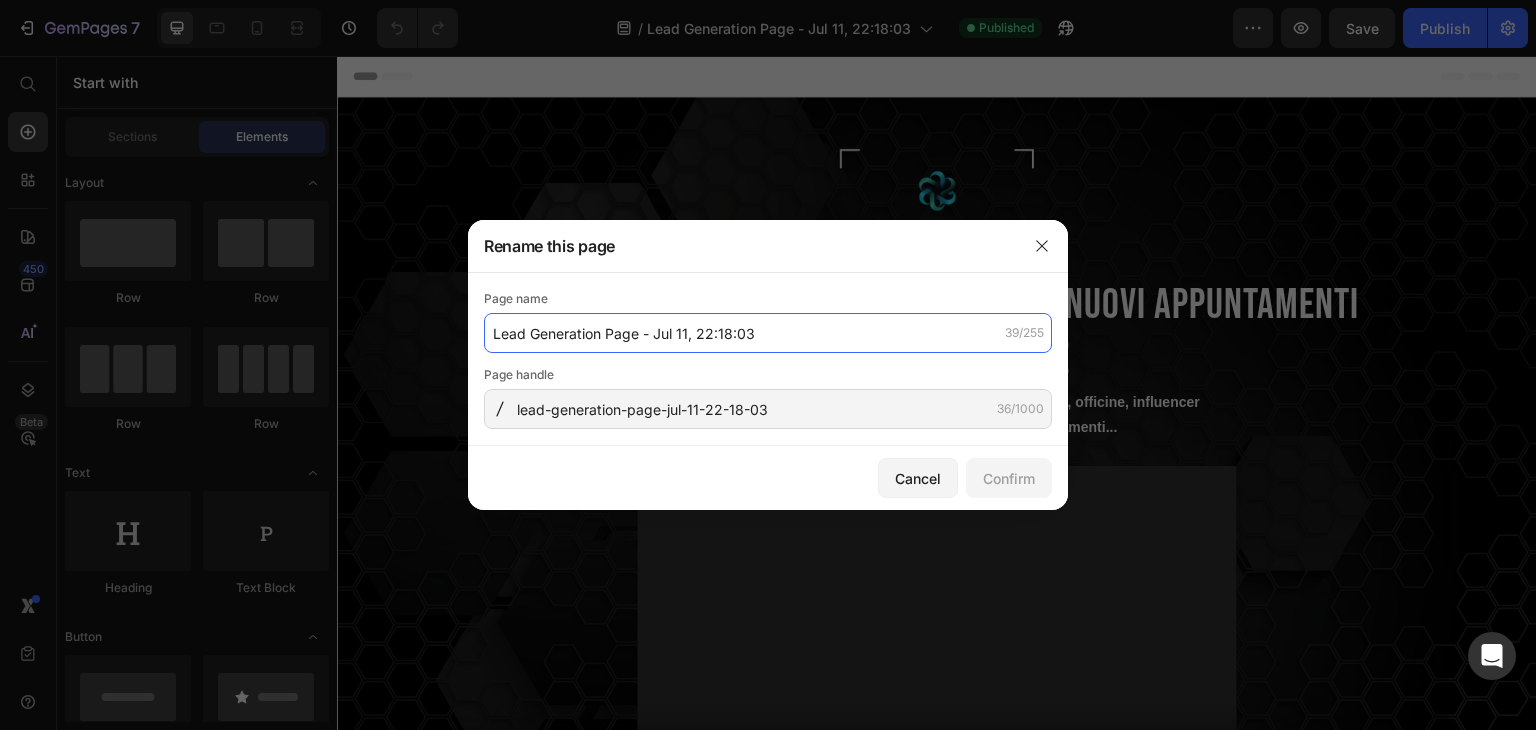 click on "Lead Generation Page - Jul 11, 22:18:03" 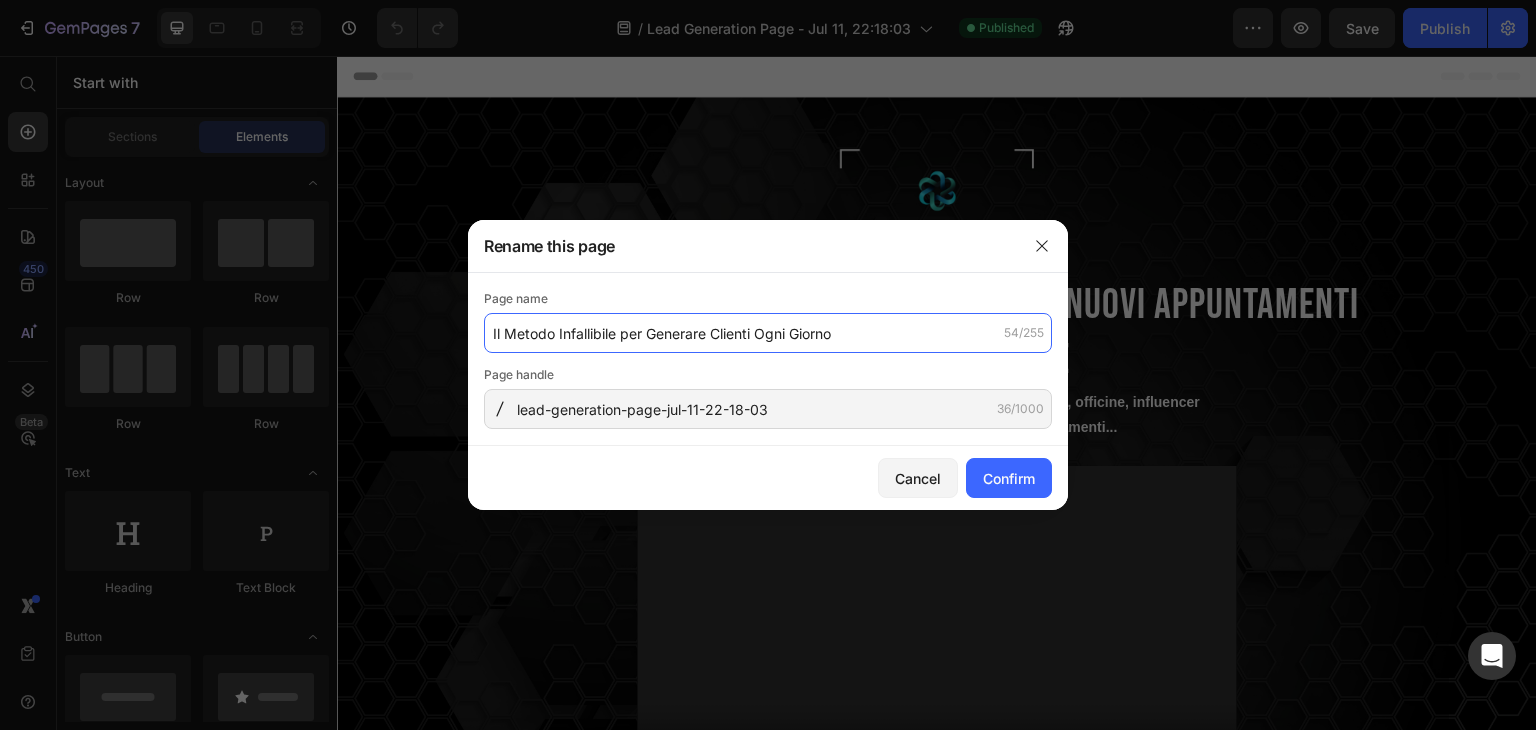 type on "Il Metodo Infallibile per Generare Clienti Ogni Giorno" 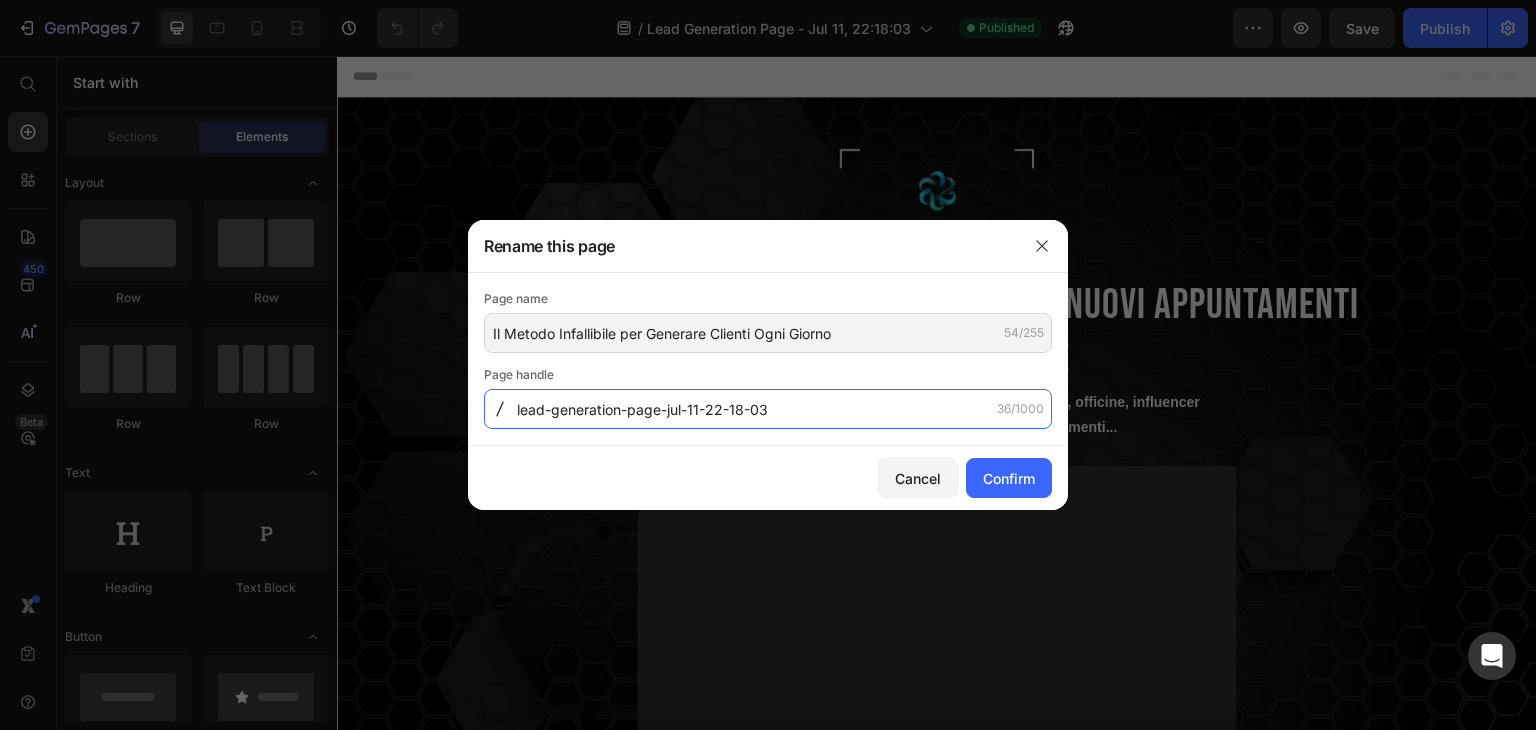 click on "lead-generation-page-jul-11-22-18-03" 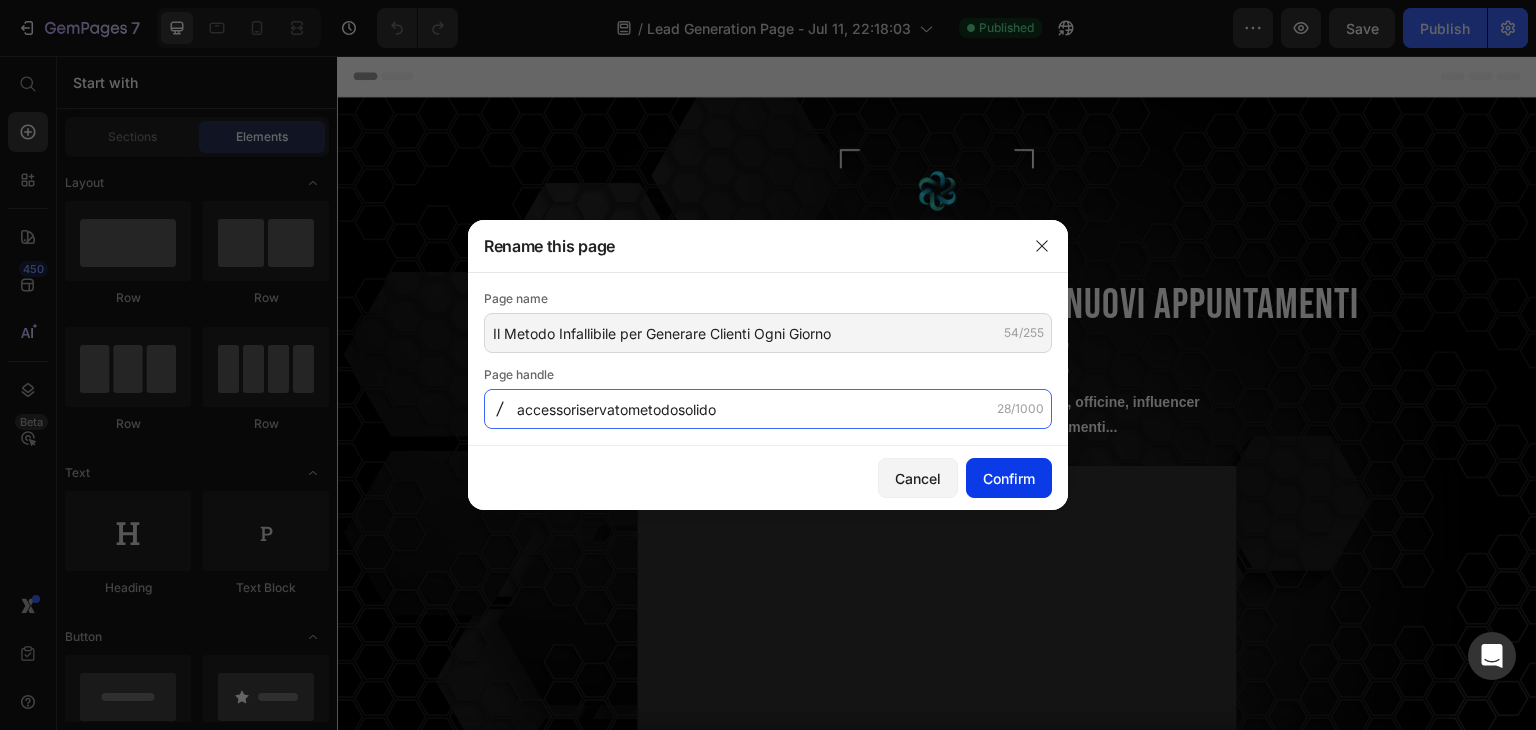 type on "accessoriservatometodosolido" 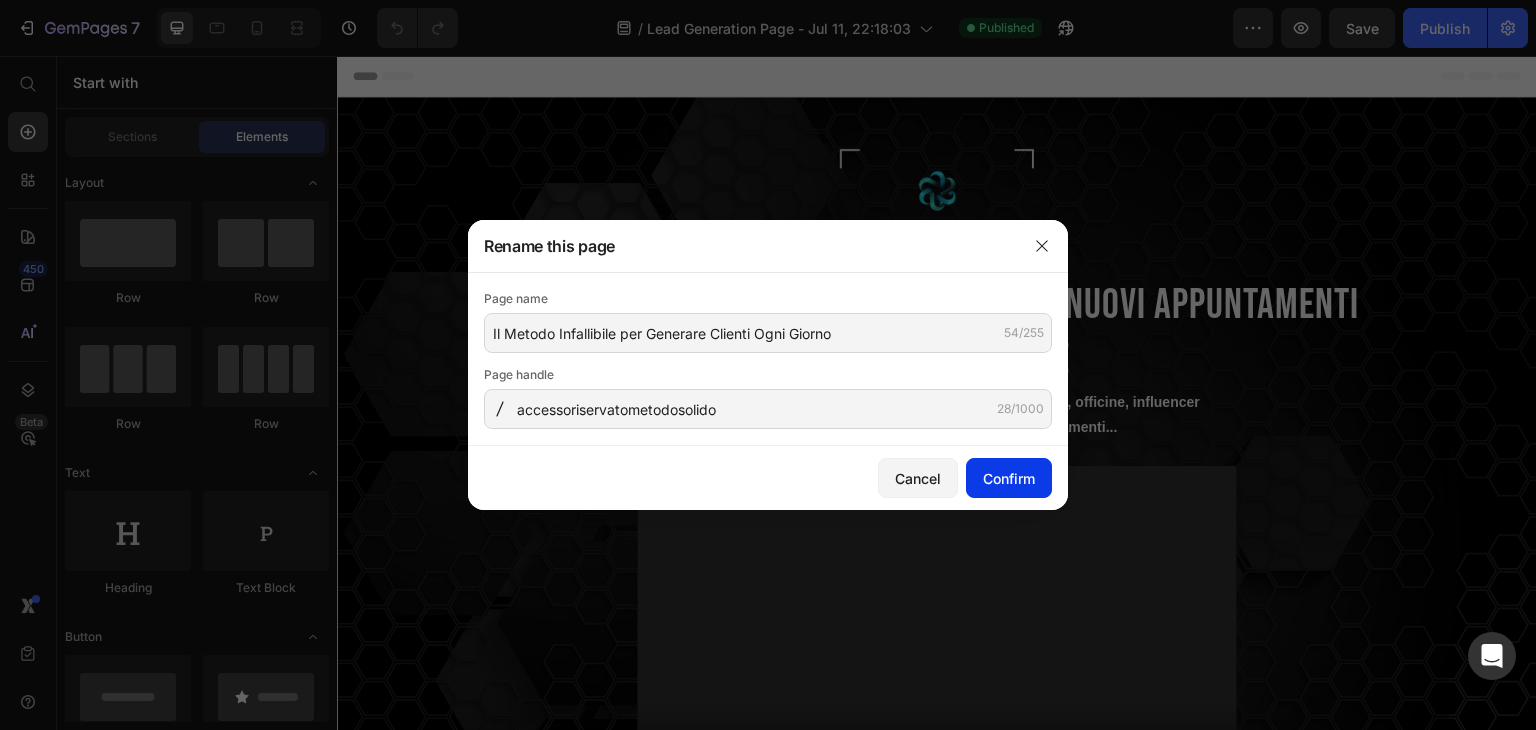 click on "Confirm" at bounding box center [1009, 478] 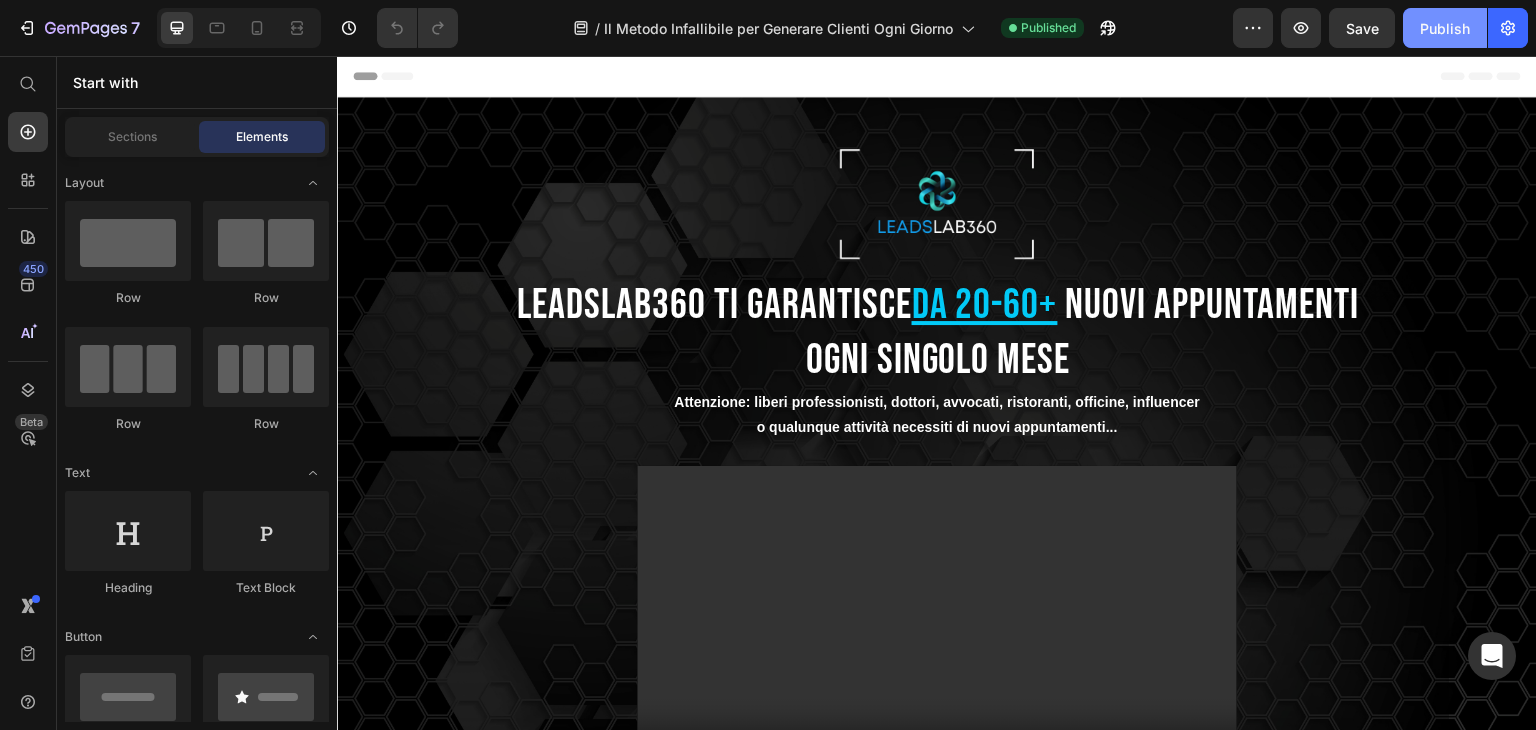 click on "Publish" at bounding box center (1445, 28) 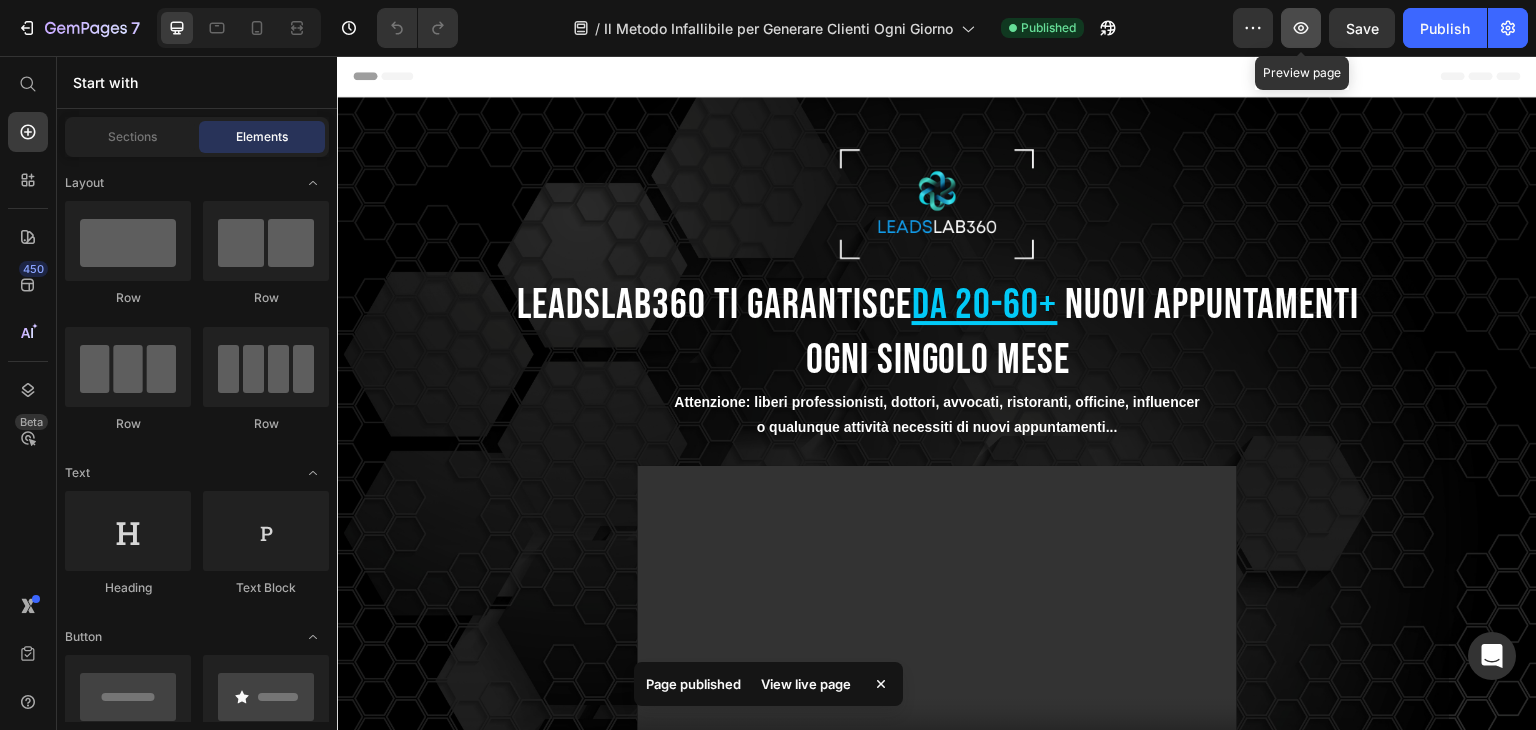 click 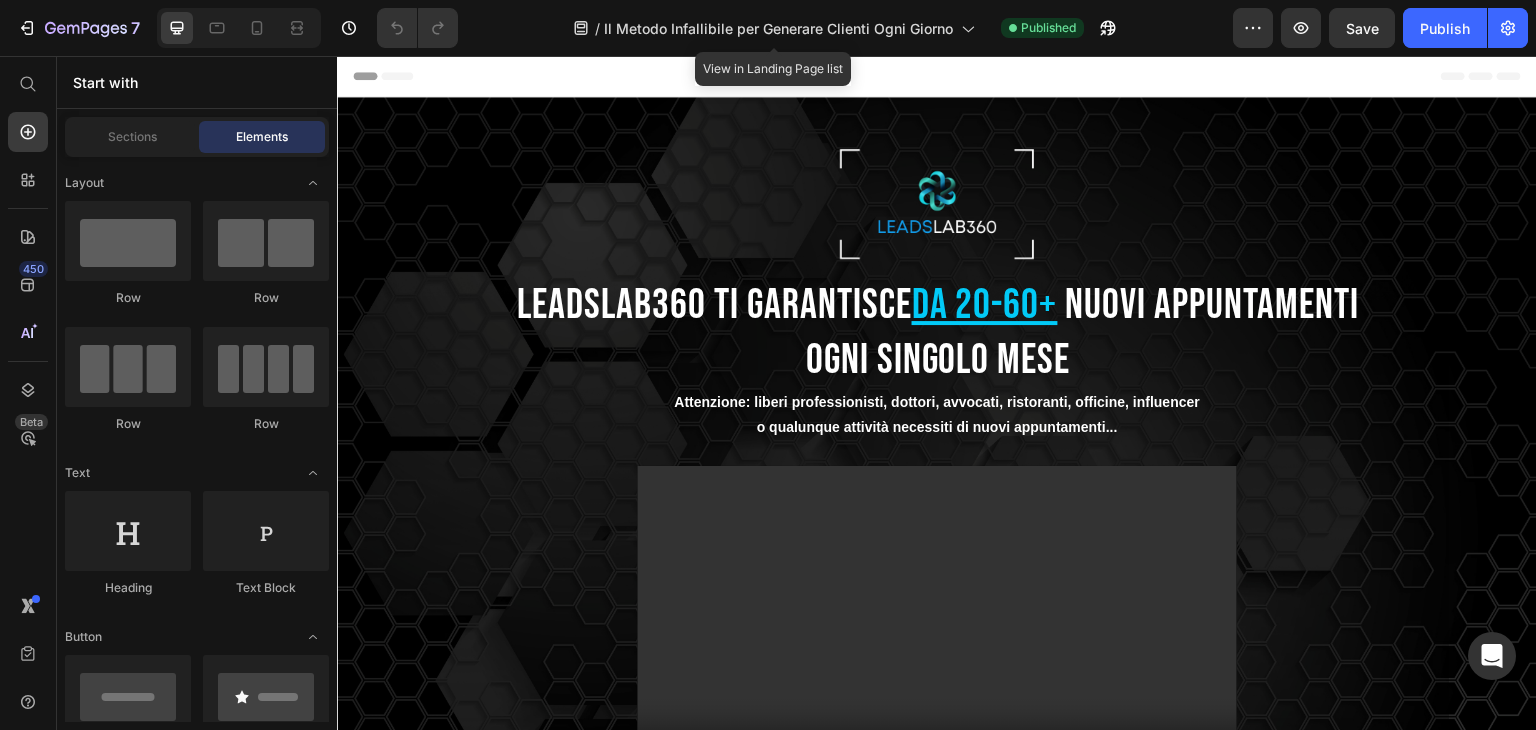 click on "/  Il Metodo Infallibile per Generare Clienti Ogni Giorno" 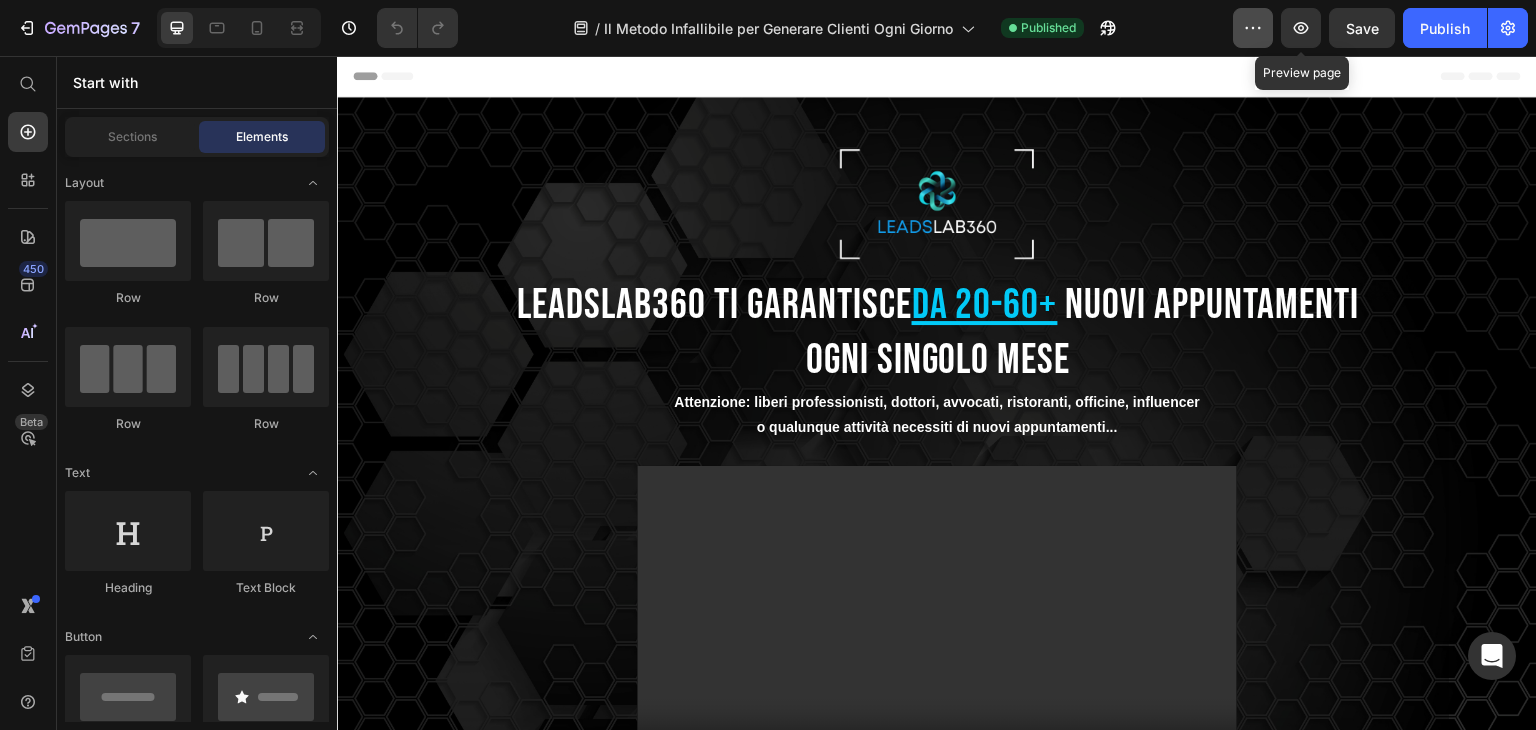 drag, startPoint x: 1288, startPoint y: 30, endPoint x: 1259, endPoint y: 34, distance: 29.274563 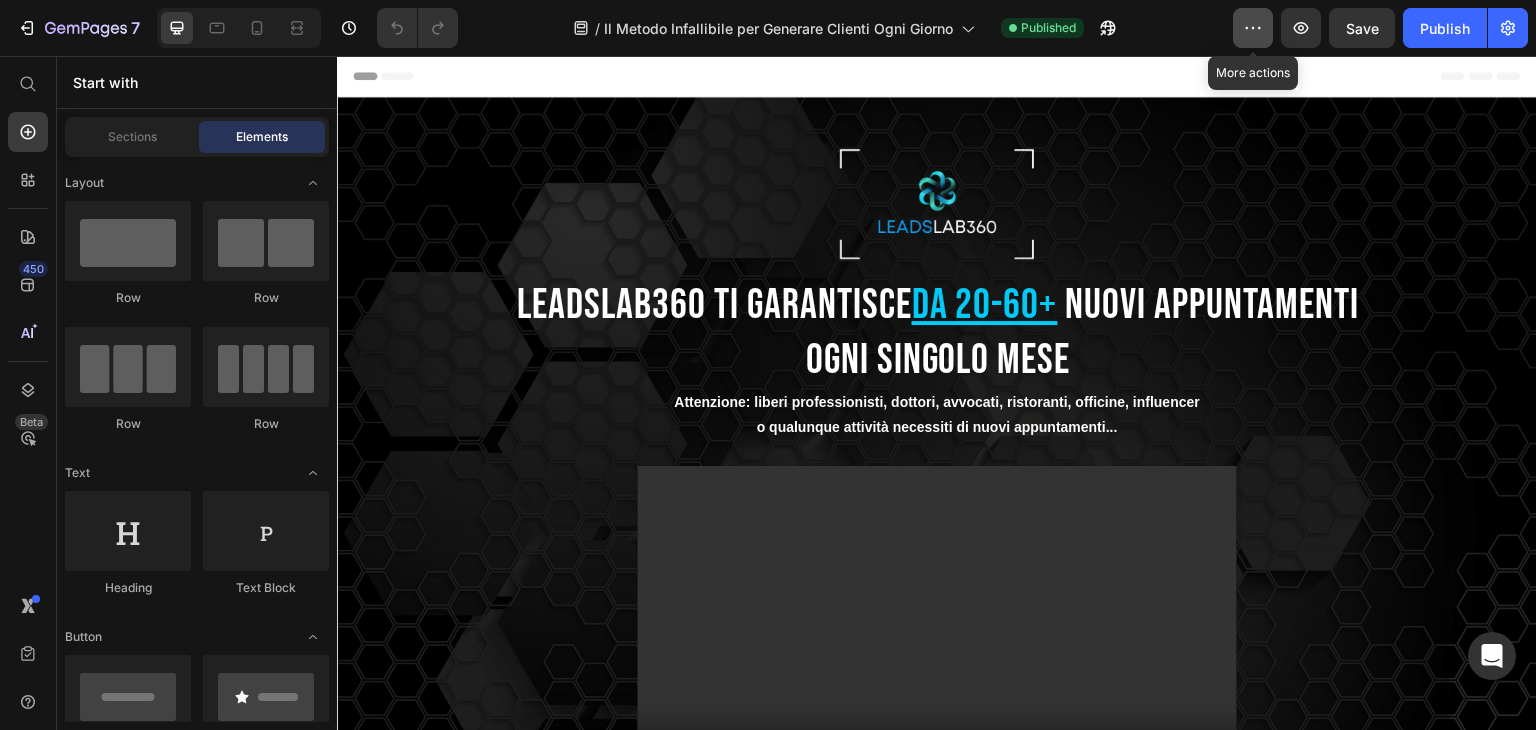 click 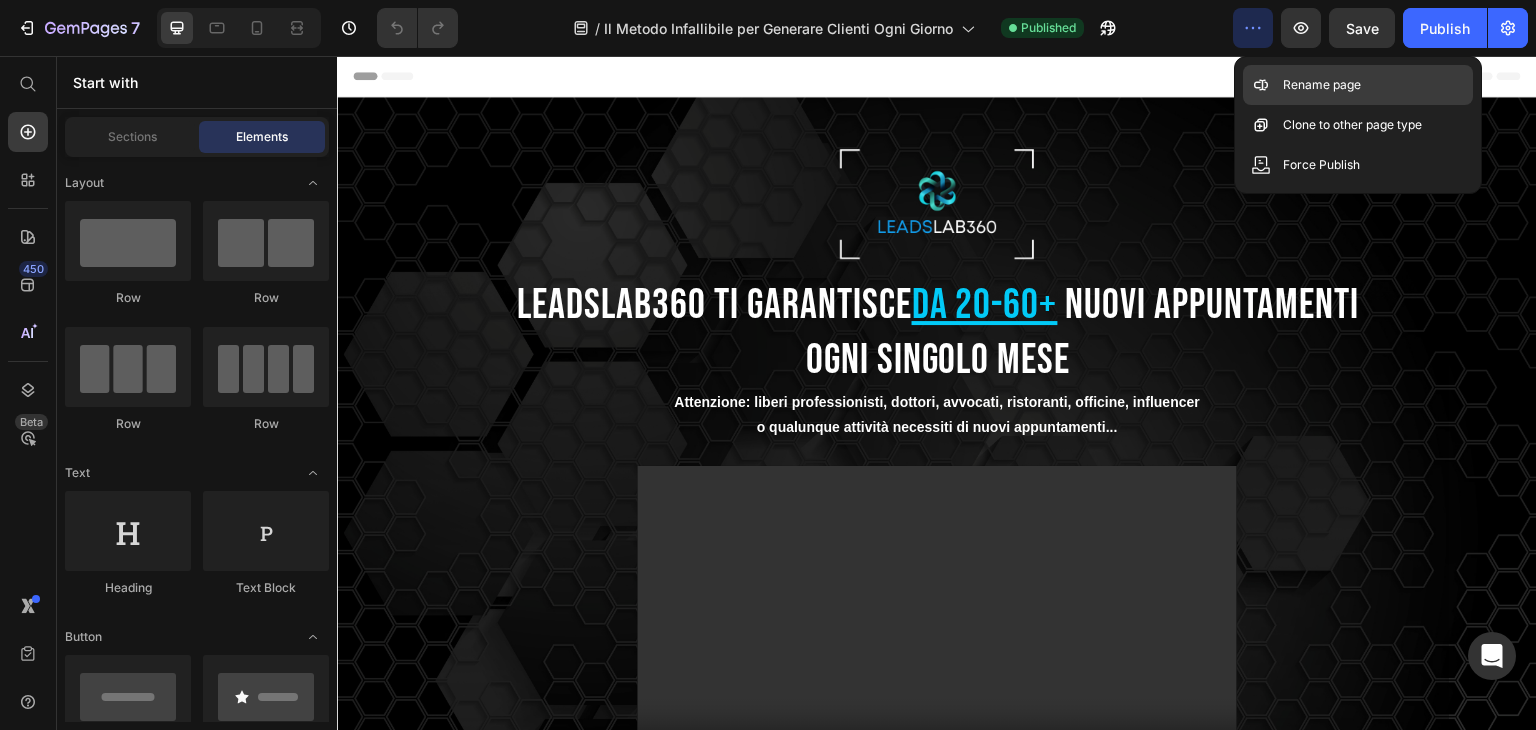 click on "Rename page" at bounding box center [1322, 85] 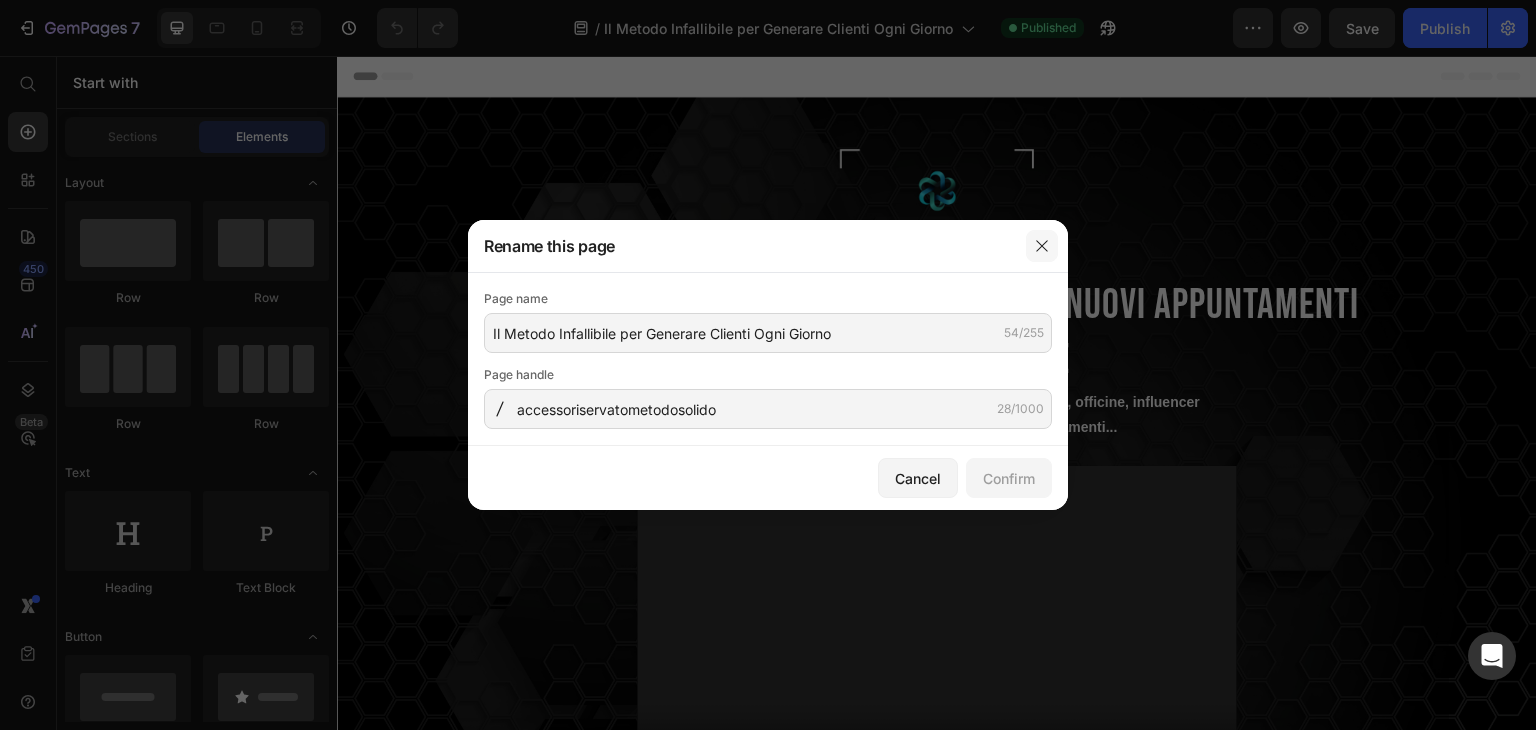 click at bounding box center (1042, 246) 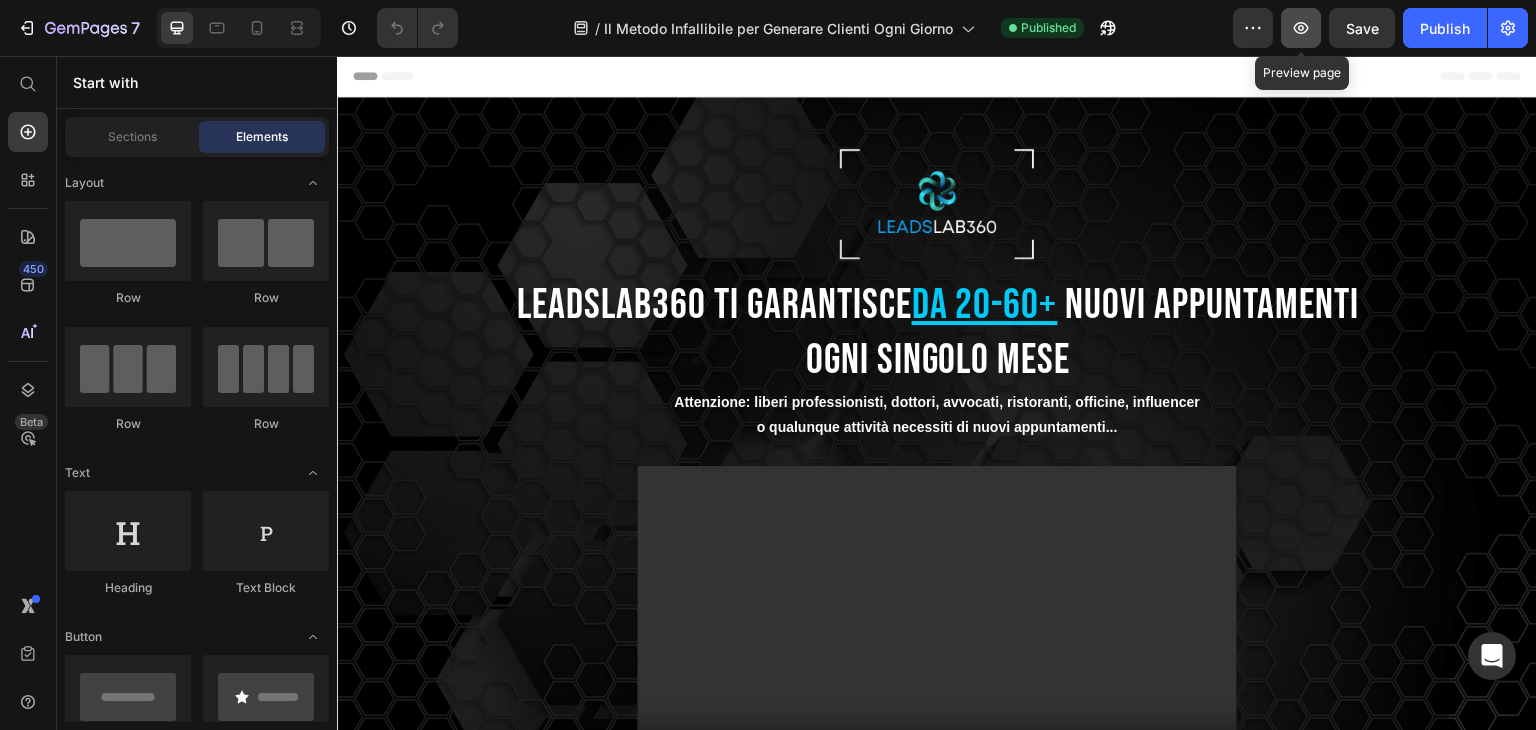 click 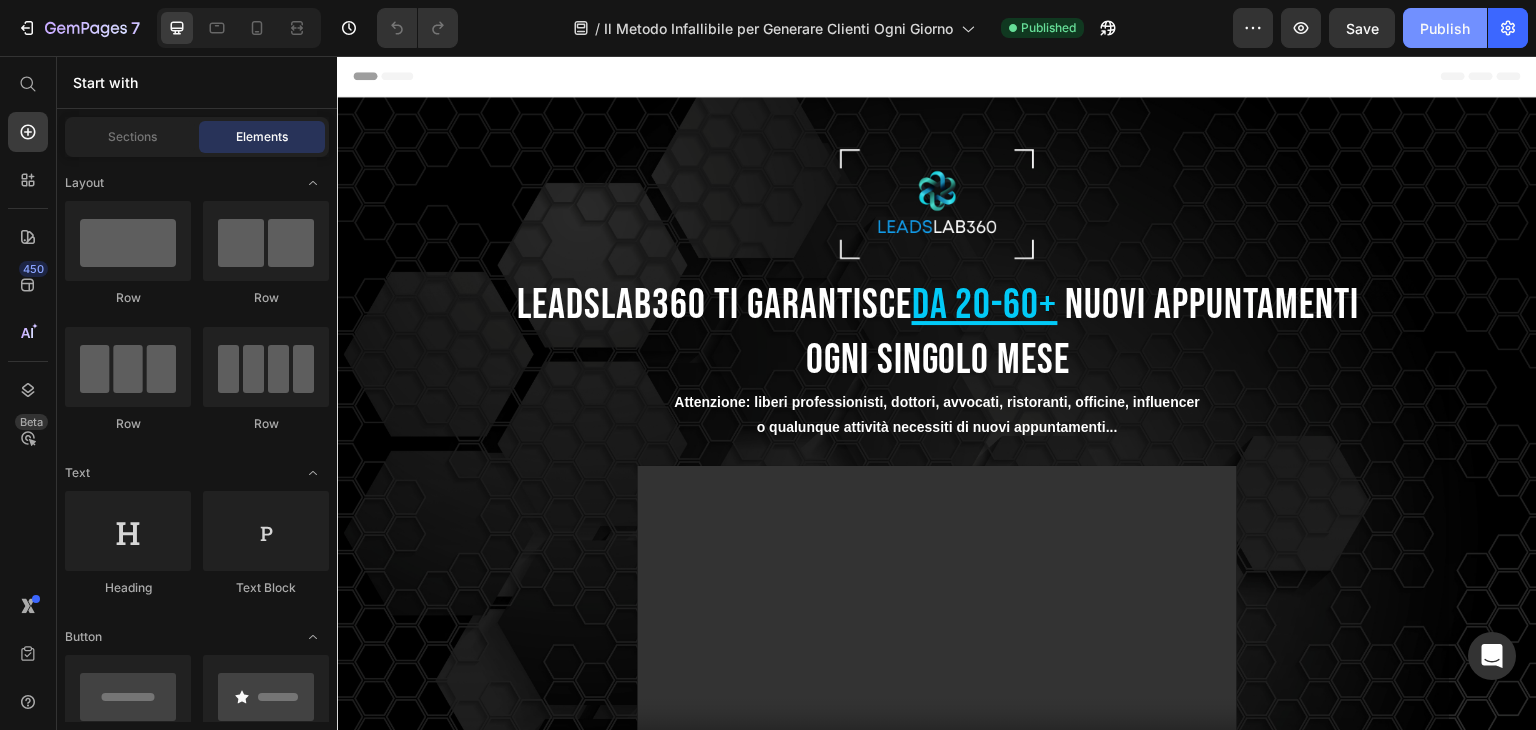 click on "Publish" at bounding box center (1445, 28) 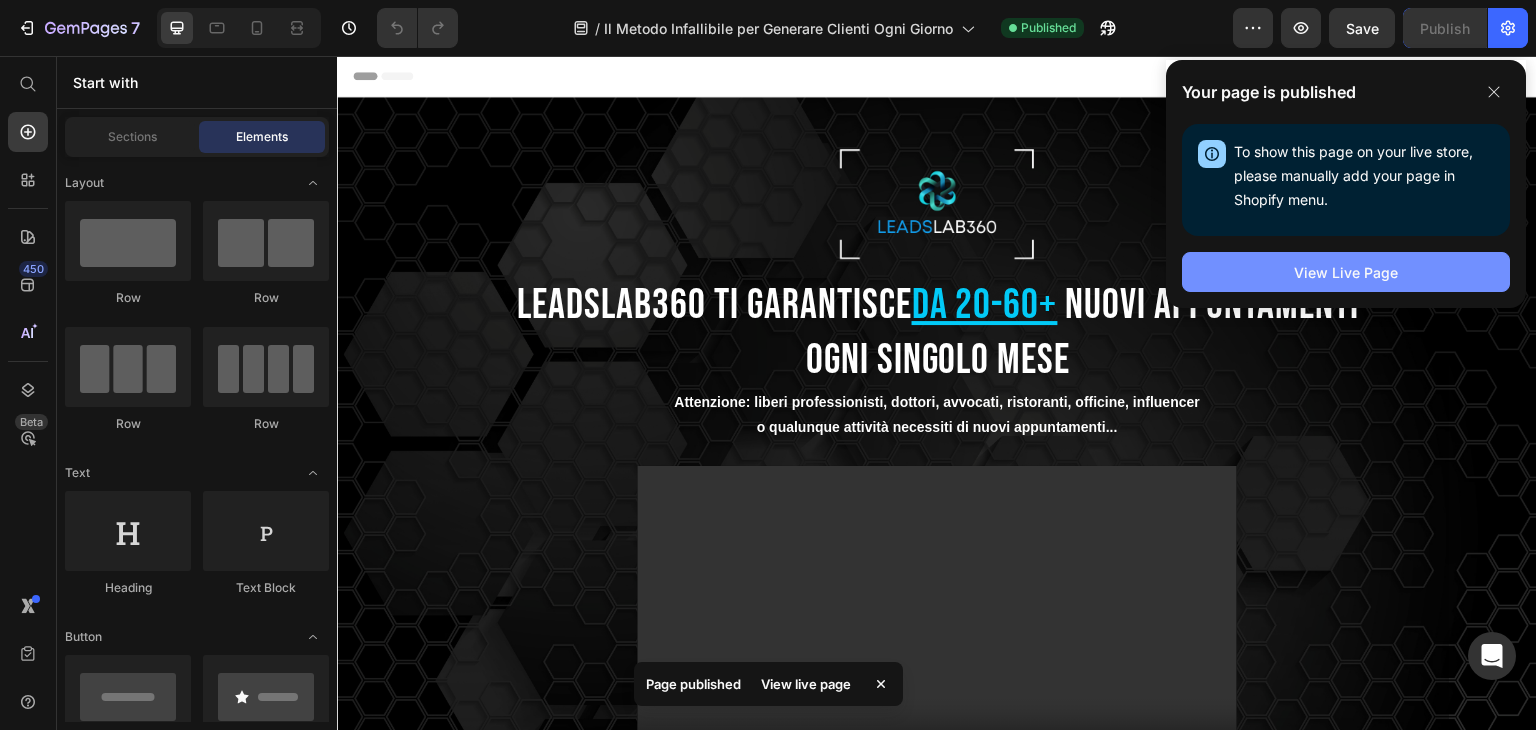 click on "View Live Page" at bounding box center (1346, 272) 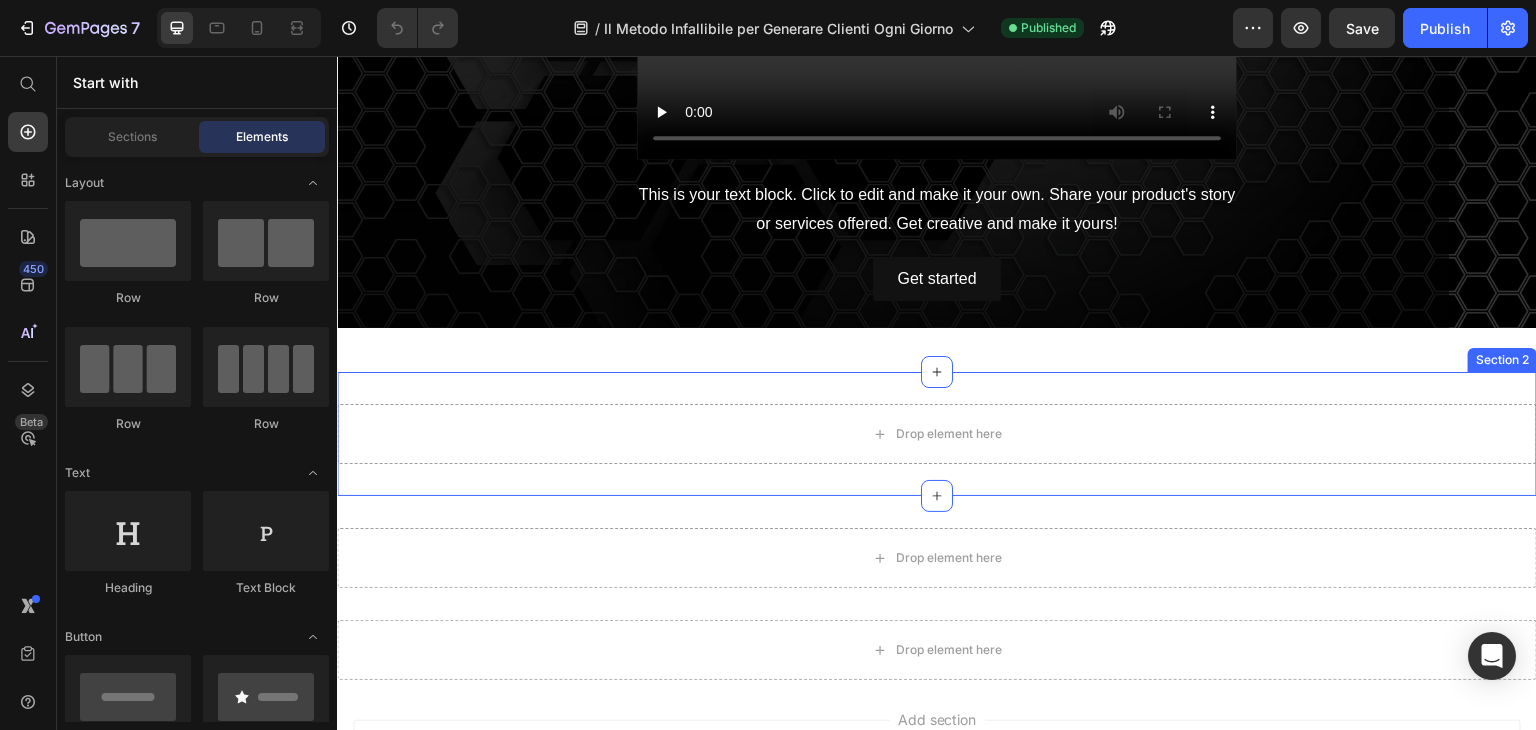 scroll, scrollTop: 644, scrollLeft: 0, axis: vertical 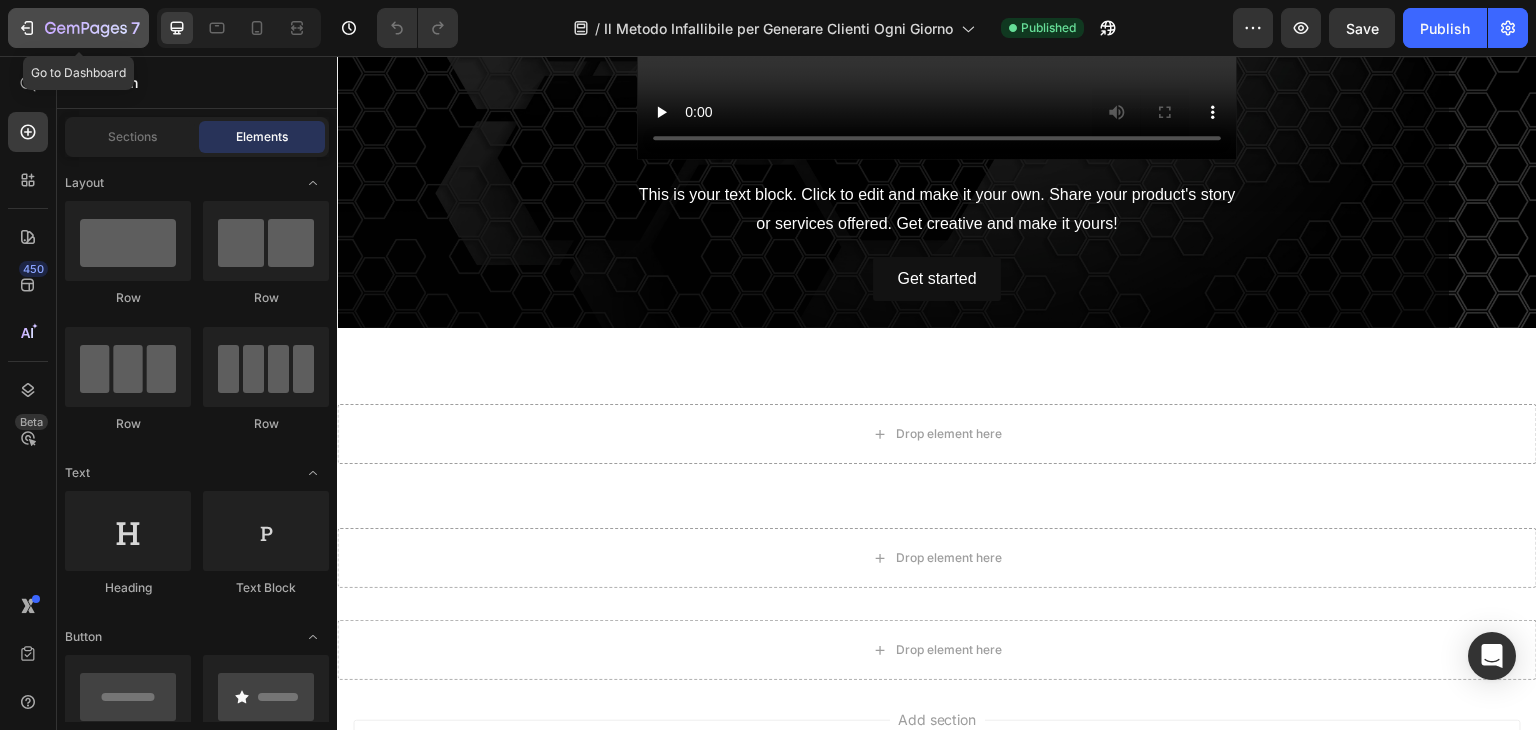click on "7" 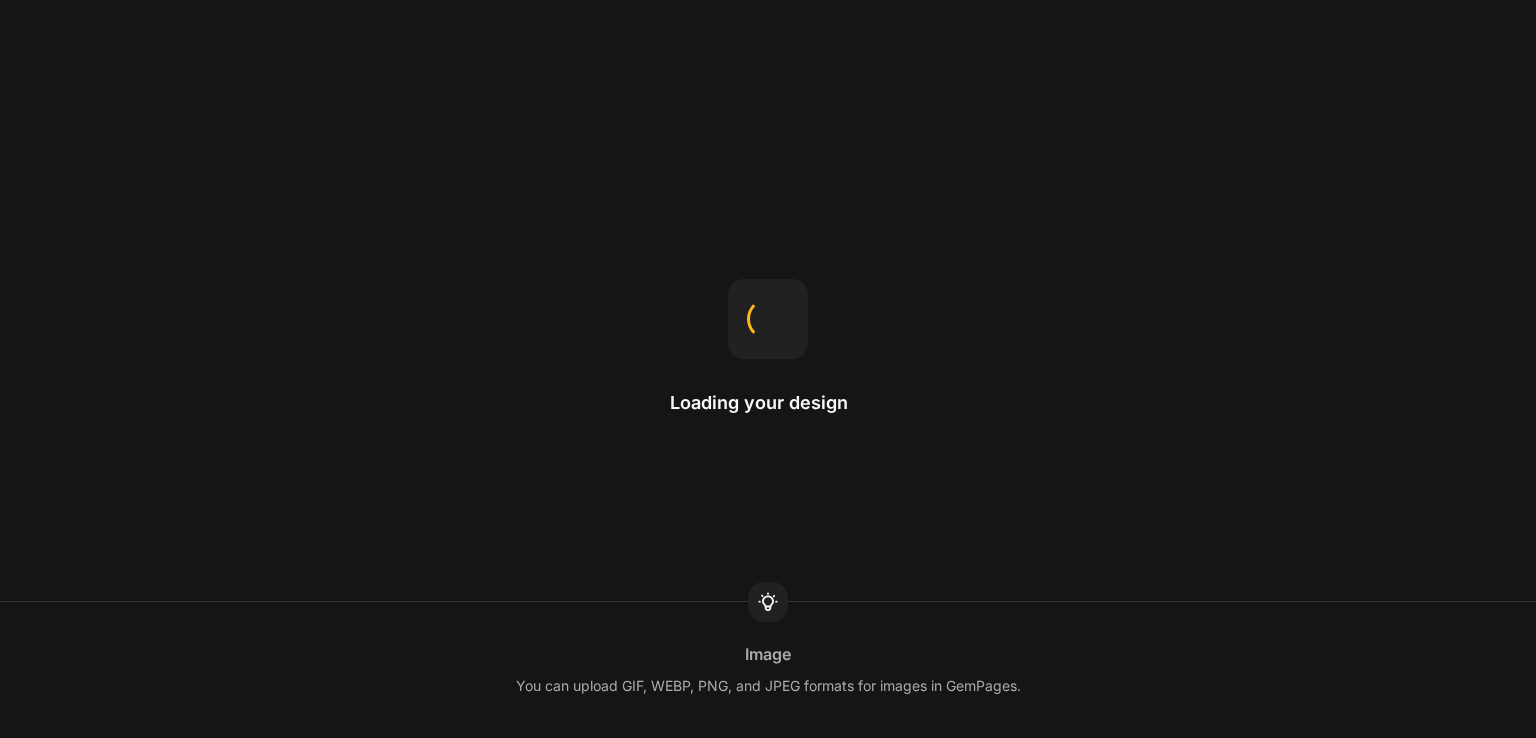 scroll, scrollTop: 0, scrollLeft: 0, axis: both 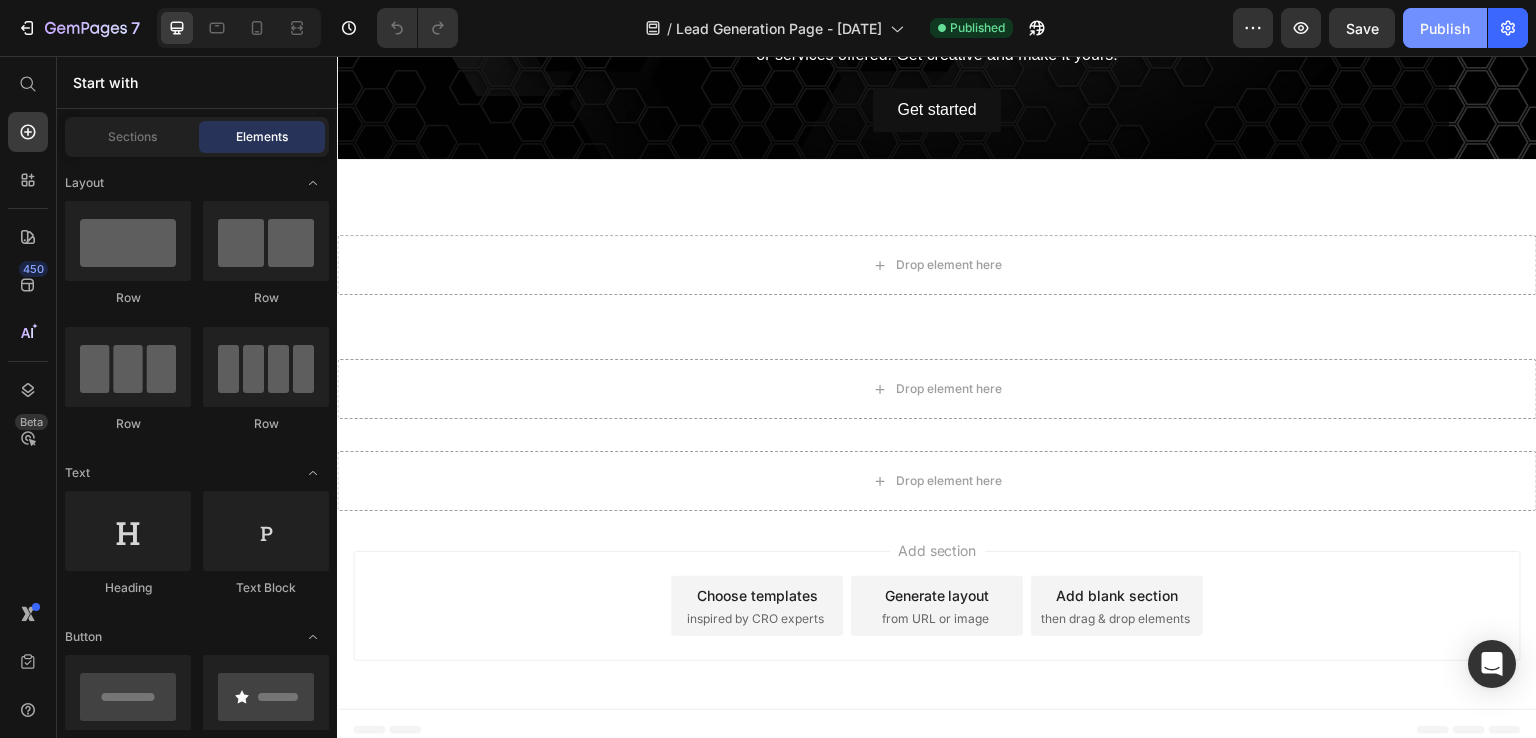 click on "Publish" at bounding box center (1445, 28) 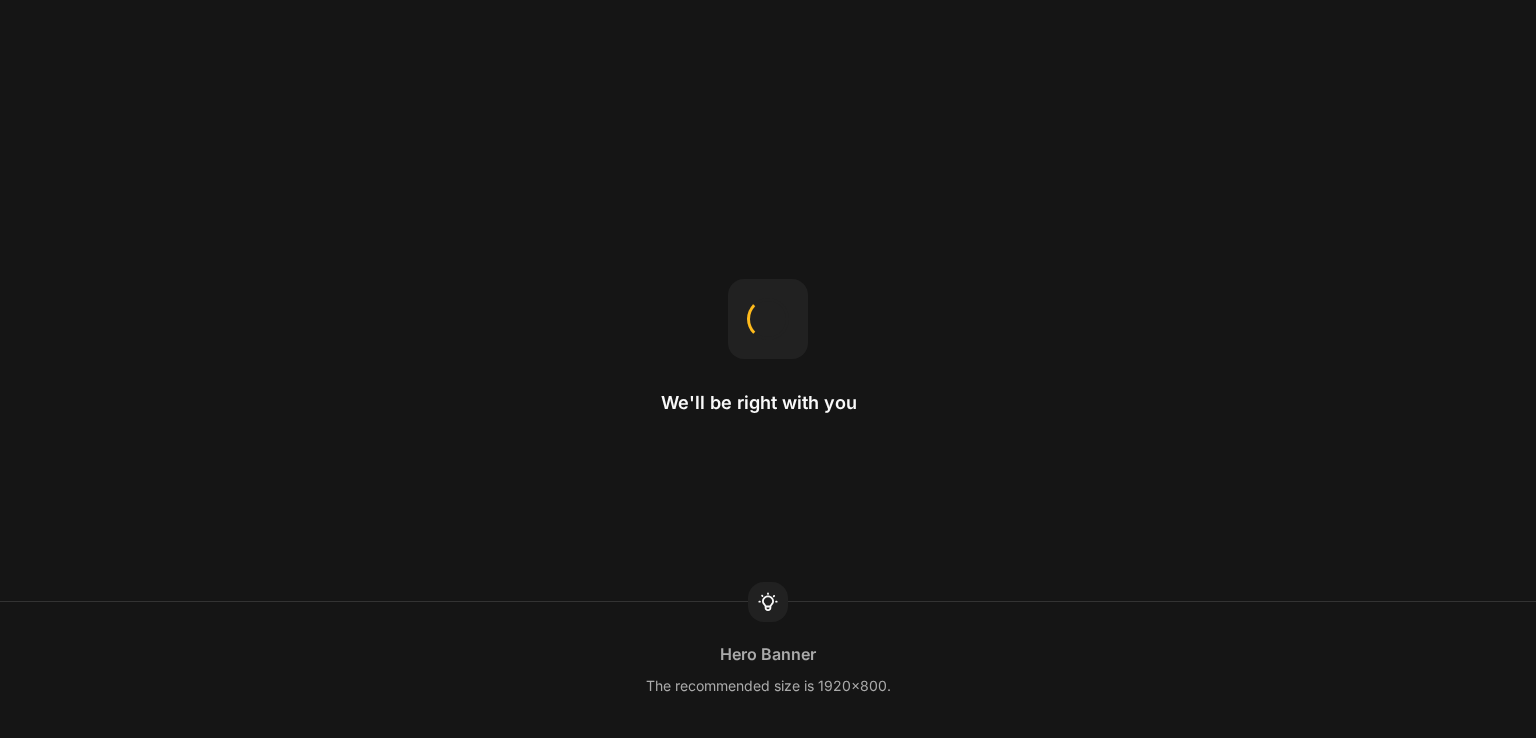 scroll, scrollTop: 0, scrollLeft: 0, axis: both 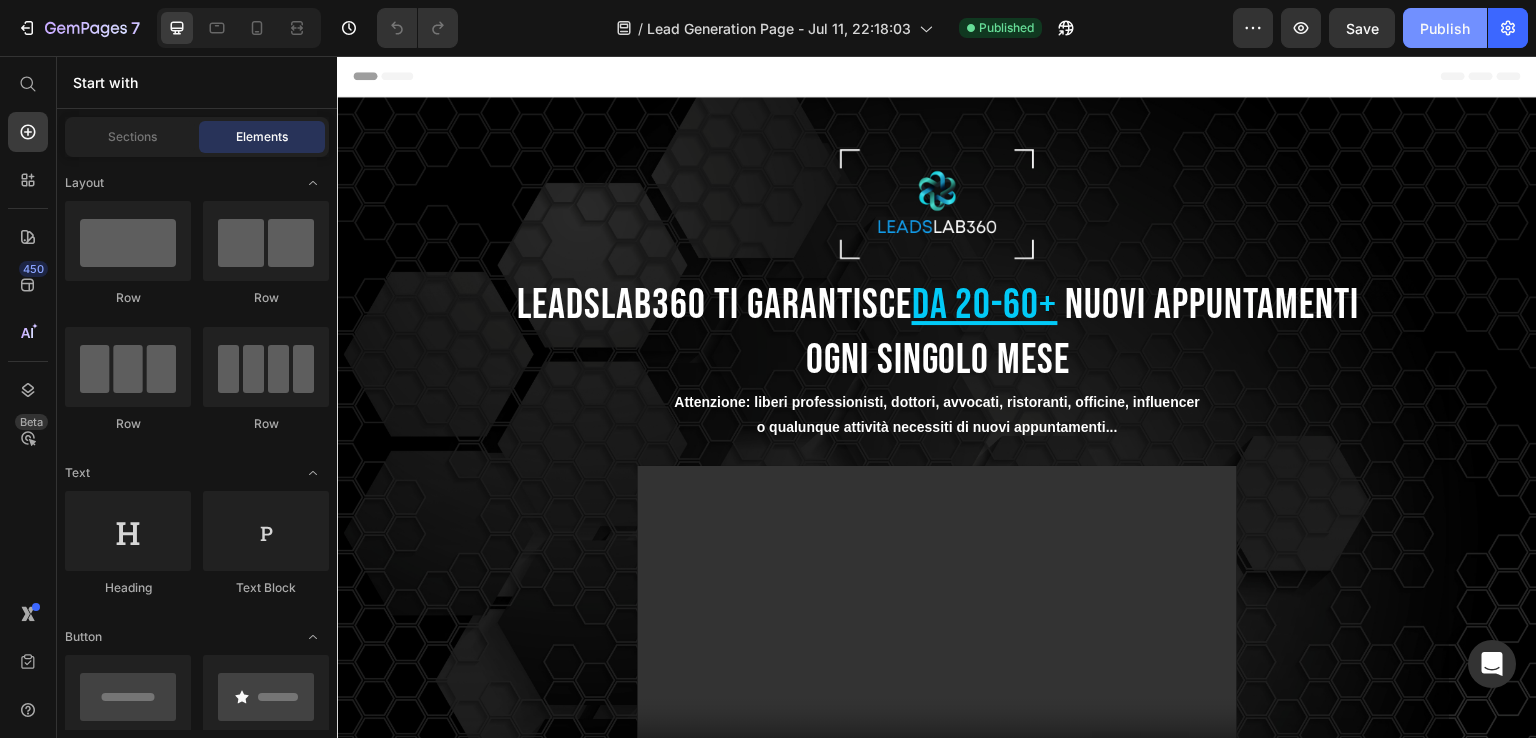 click on "Publish" 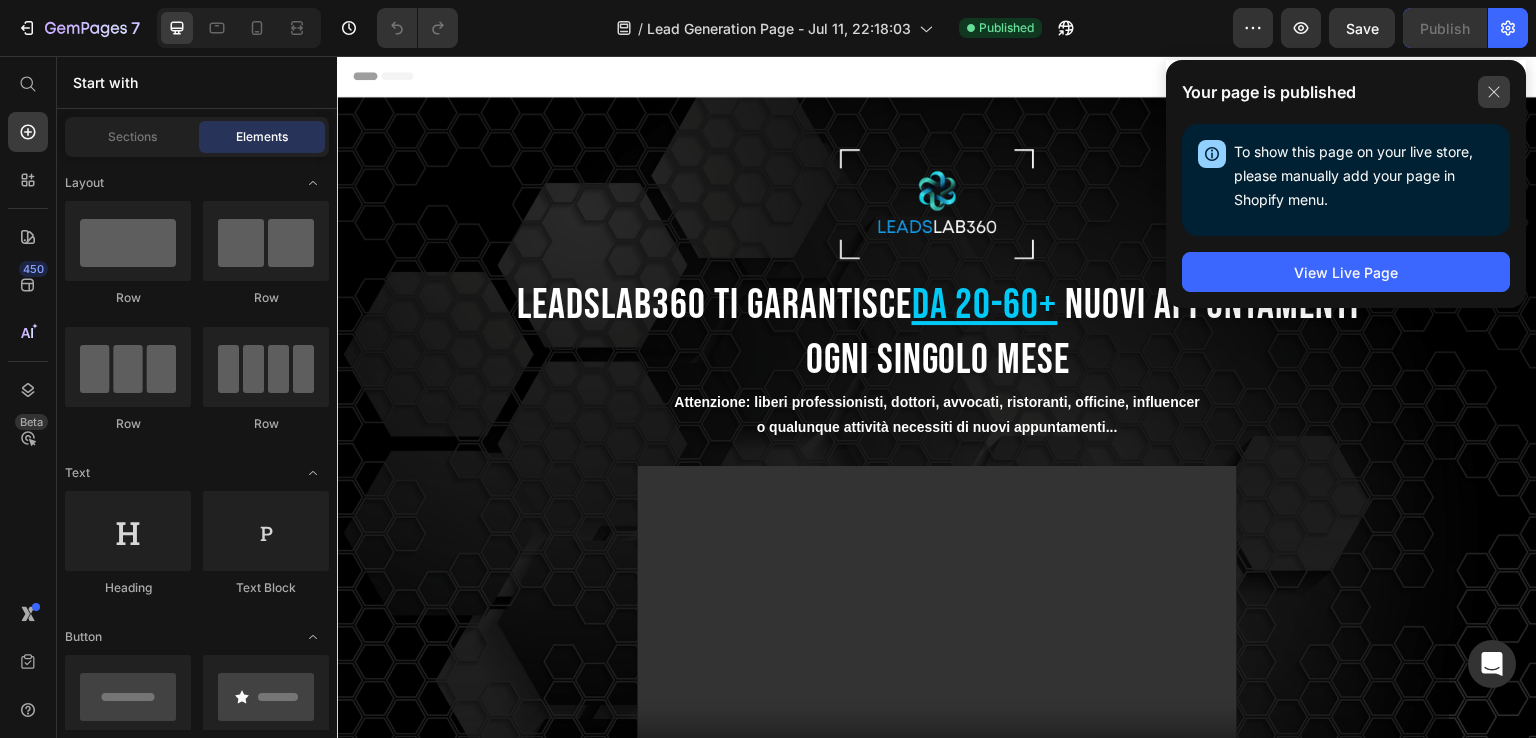 click 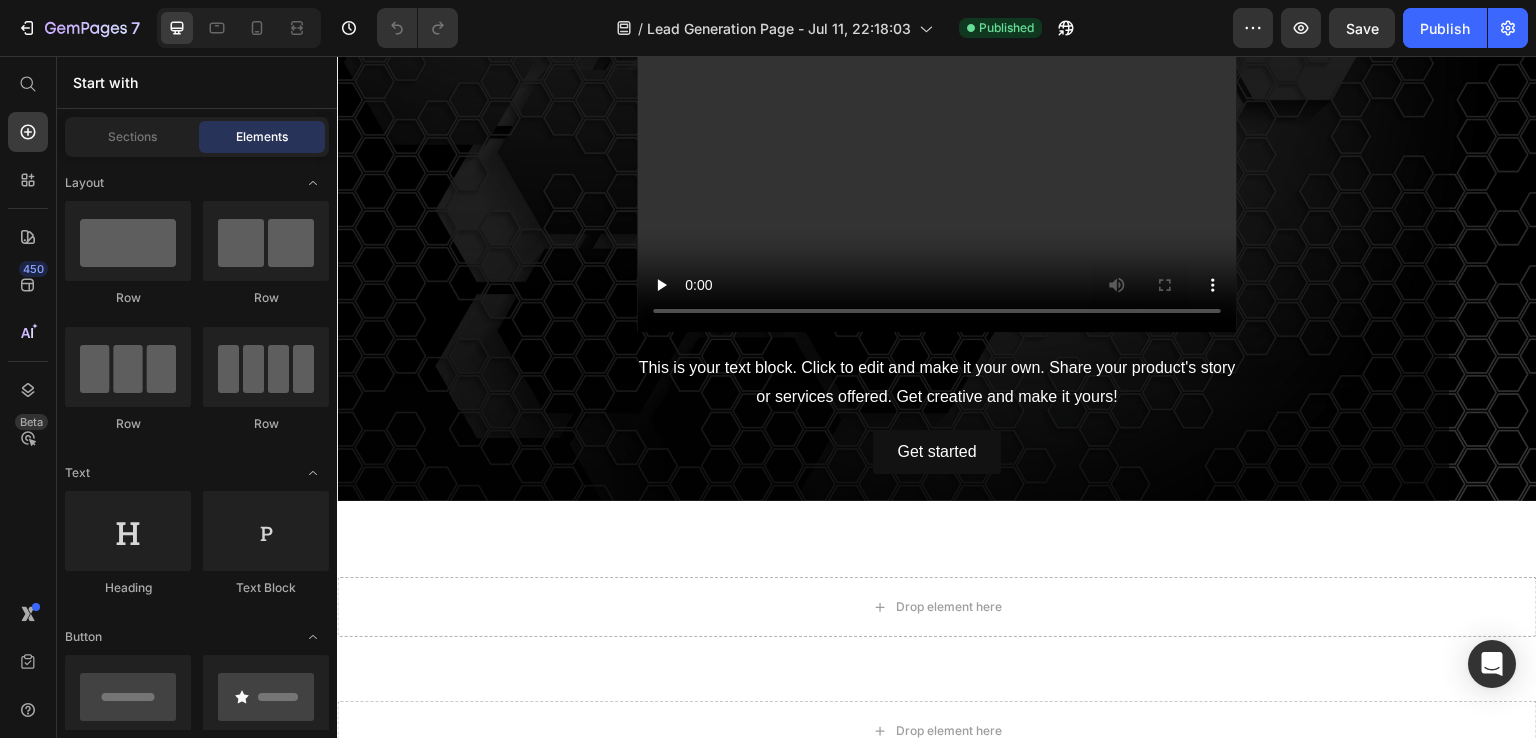 scroll, scrollTop: 472, scrollLeft: 0, axis: vertical 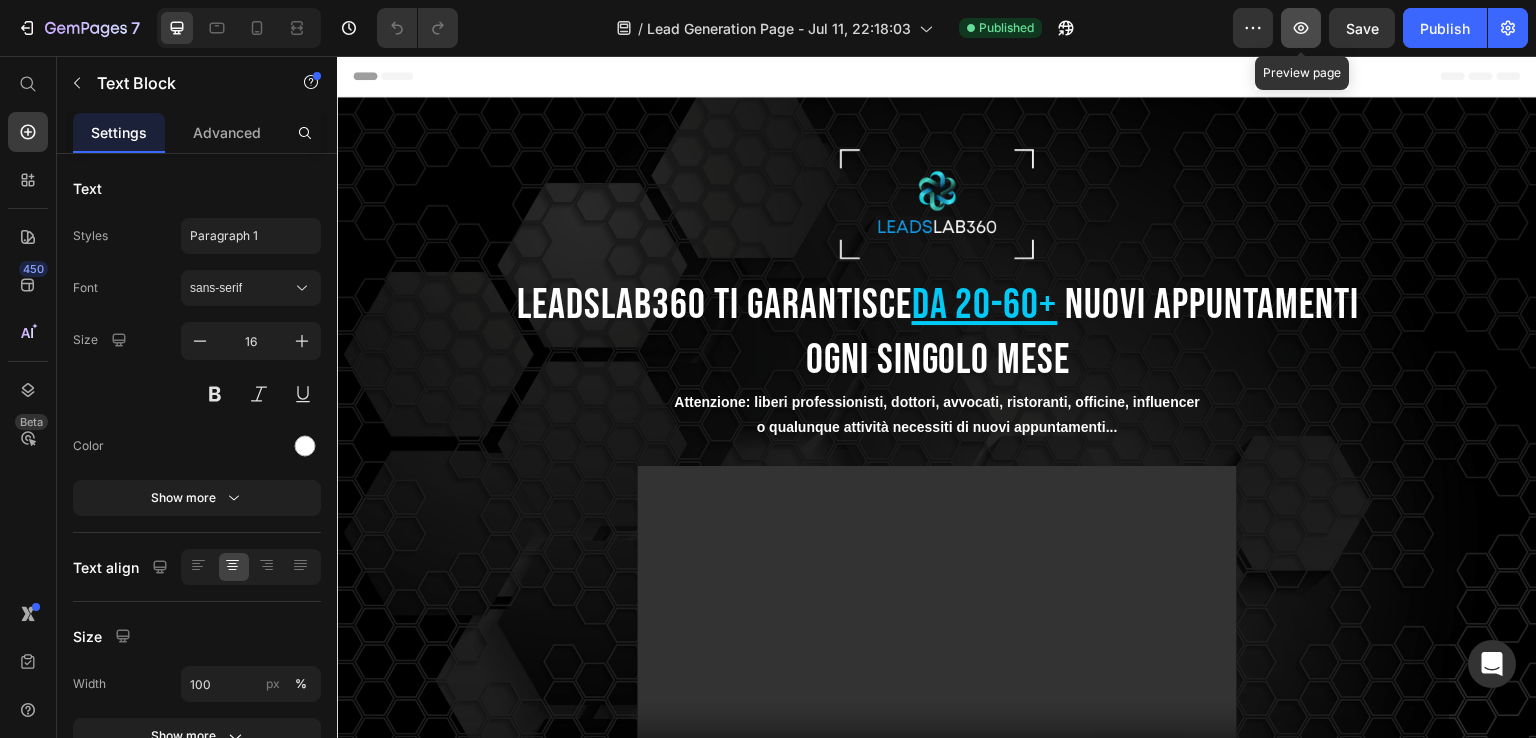 click 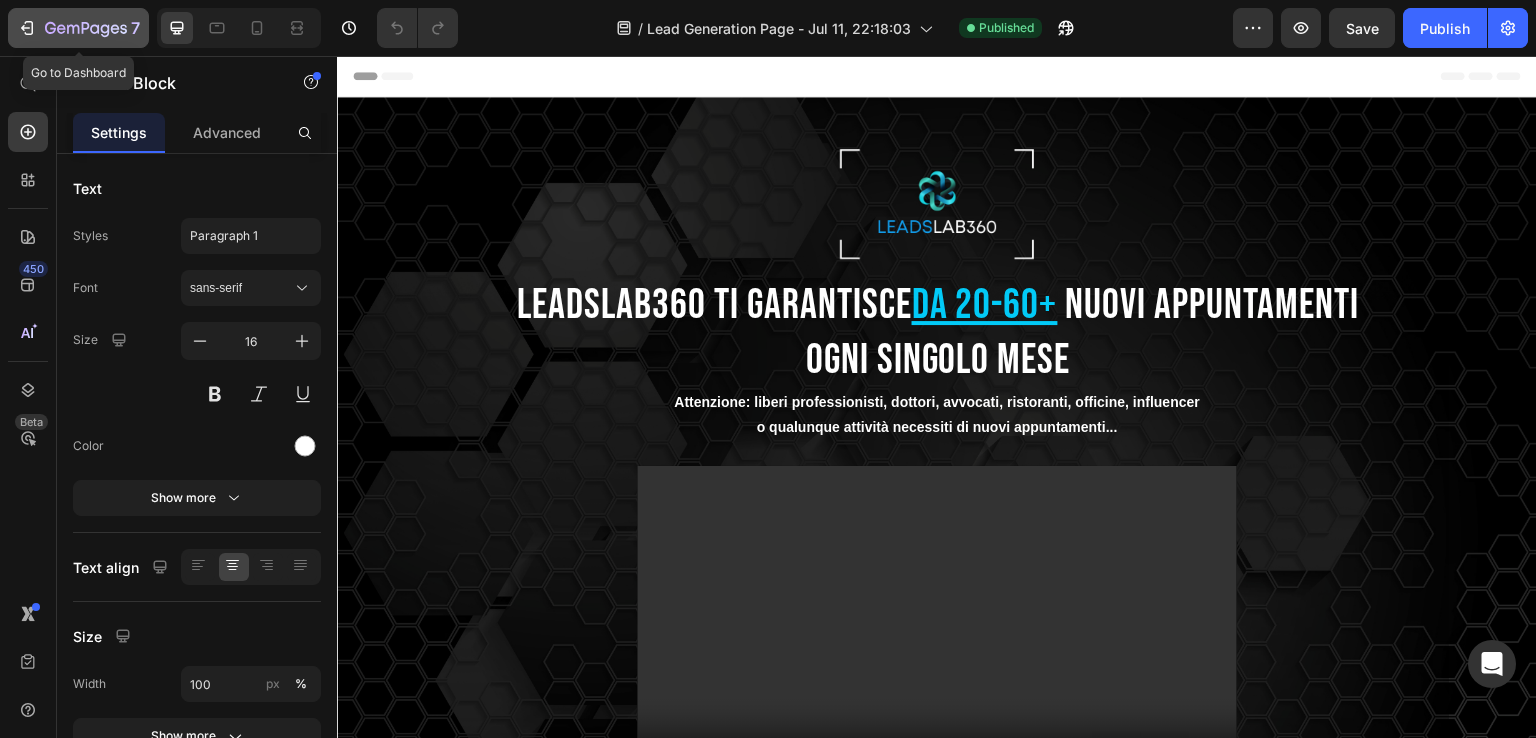 click on "7" at bounding box center (78, 28) 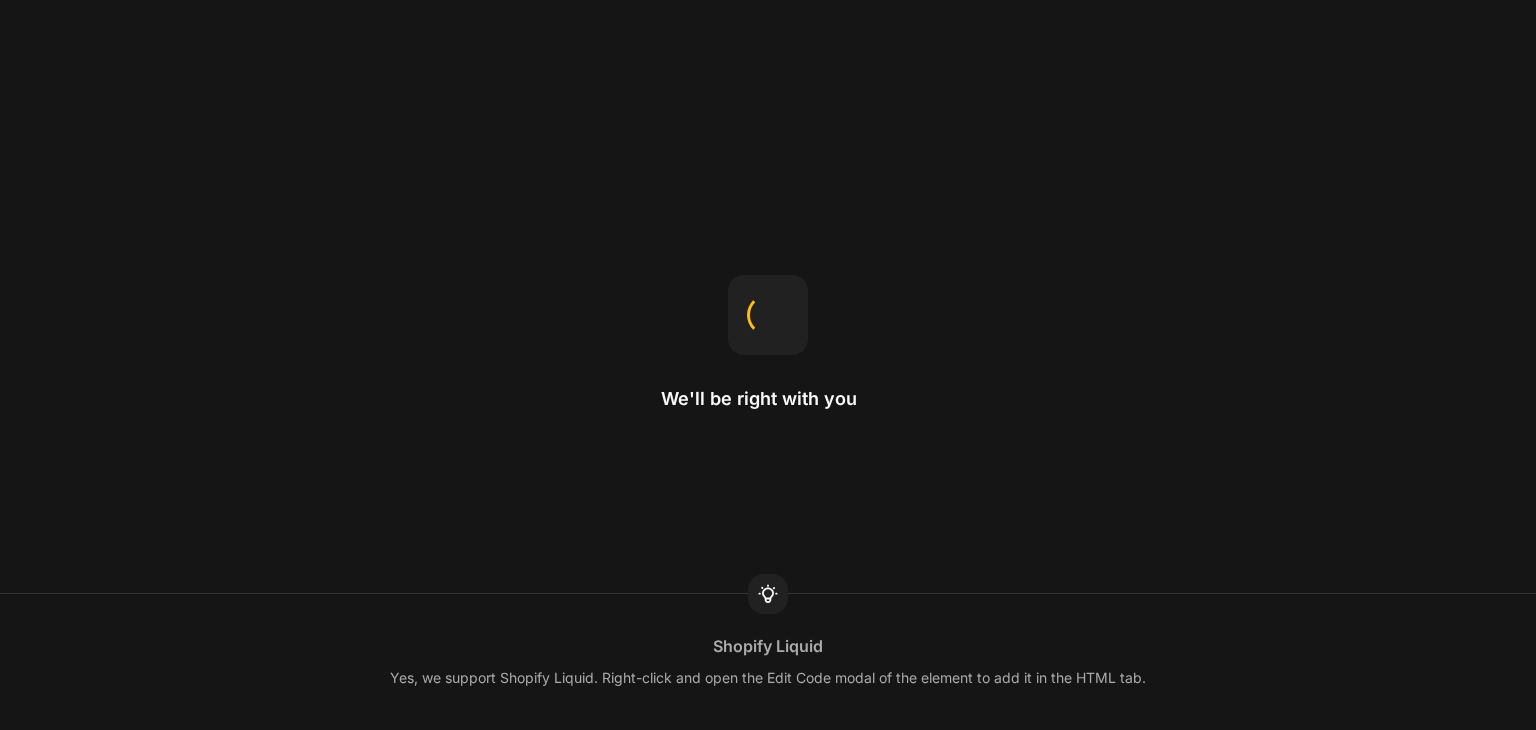 scroll, scrollTop: 0, scrollLeft: 0, axis: both 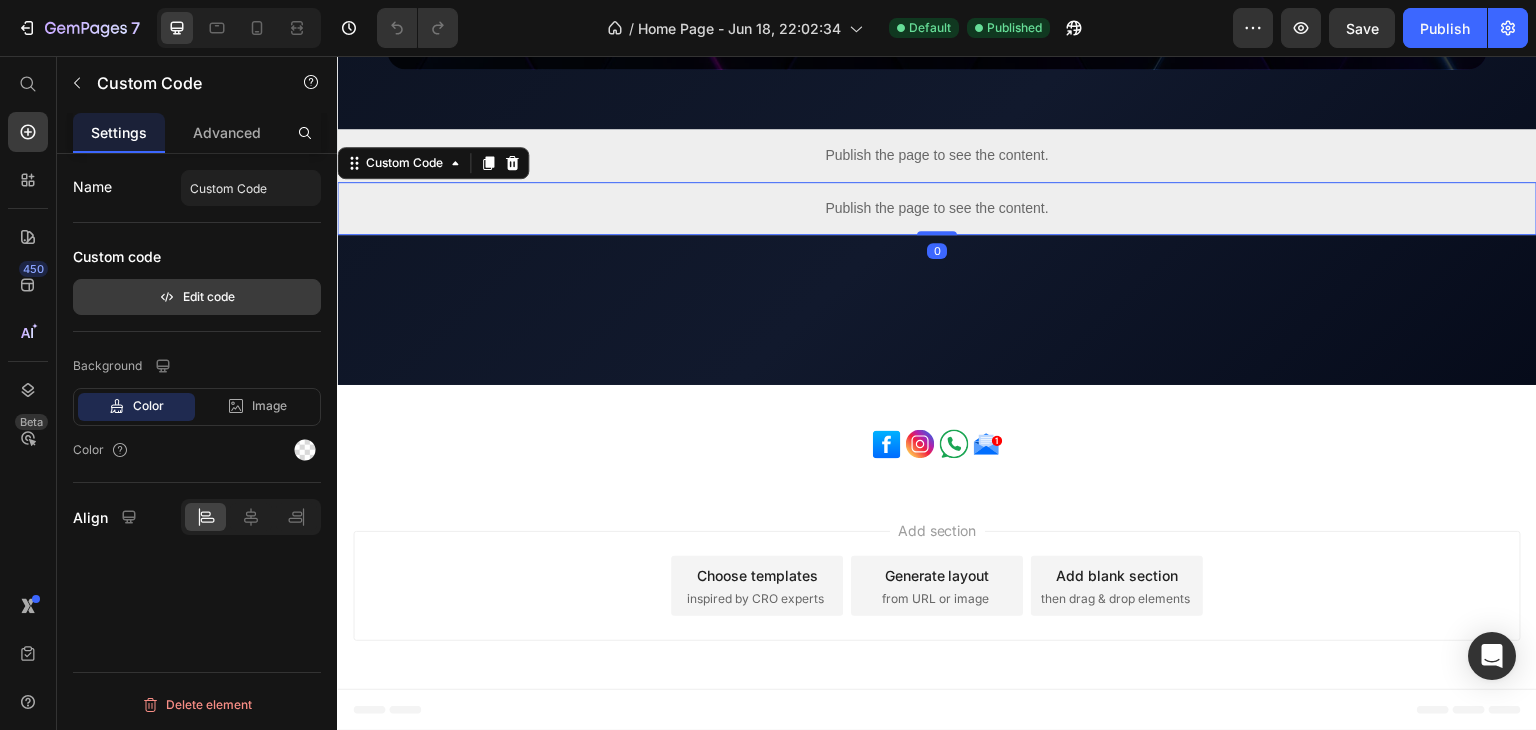 click on "Edit code" at bounding box center (197, 297) 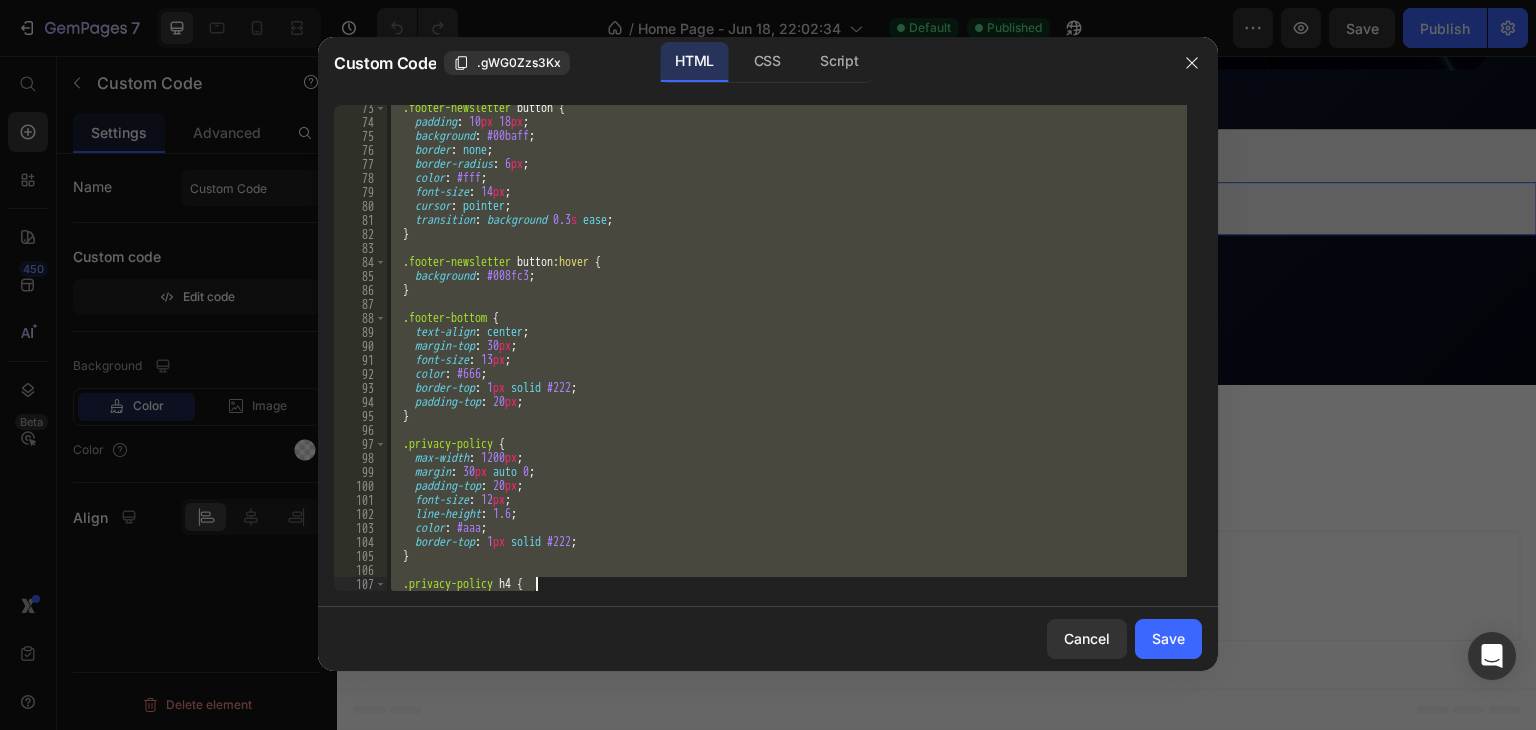 scroll, scrollTop: 2090, scrollLeft: 0, axis: vertical 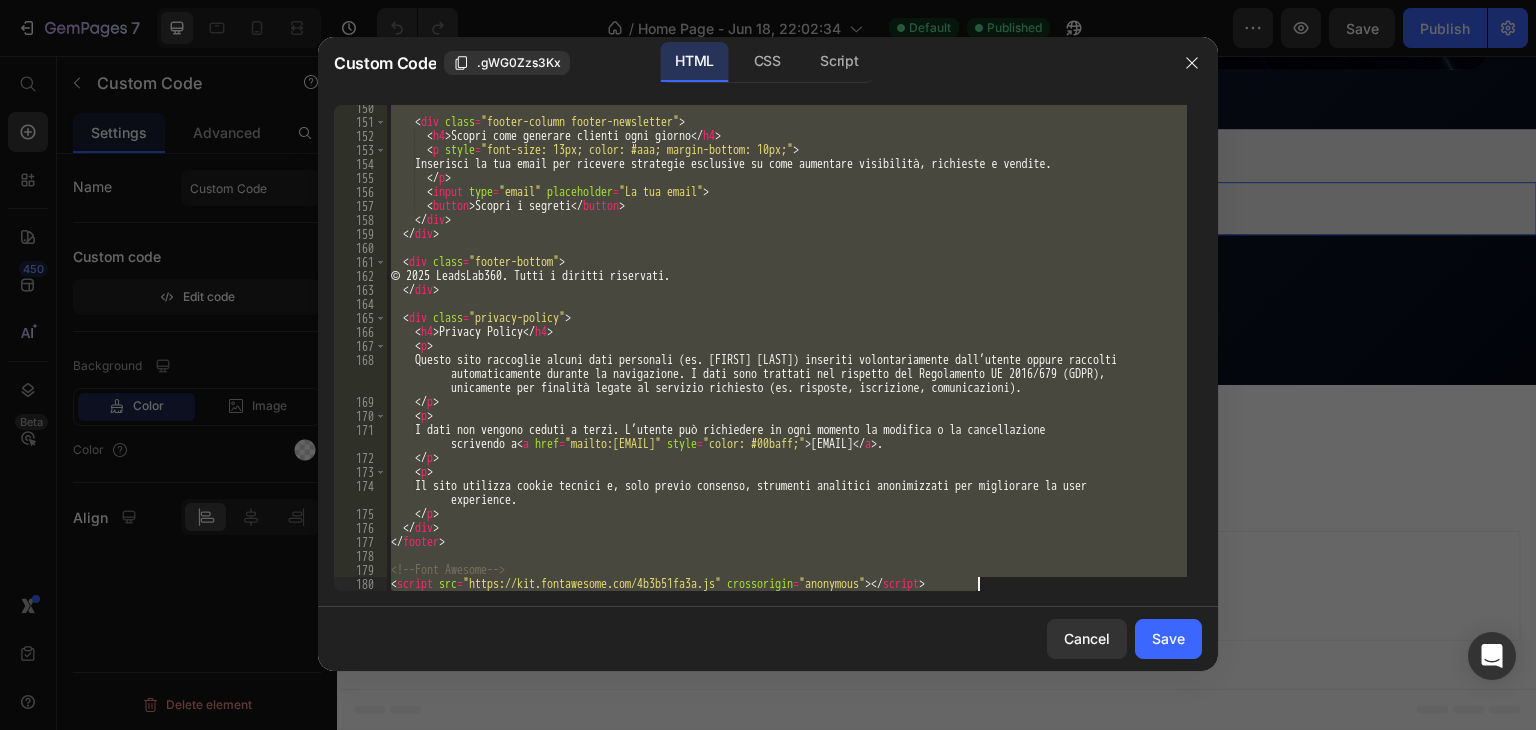 drag, startPoint x: 388, startPoint y: 113, endPoint x: 651, endPoint y: 776, distance: 713.2587 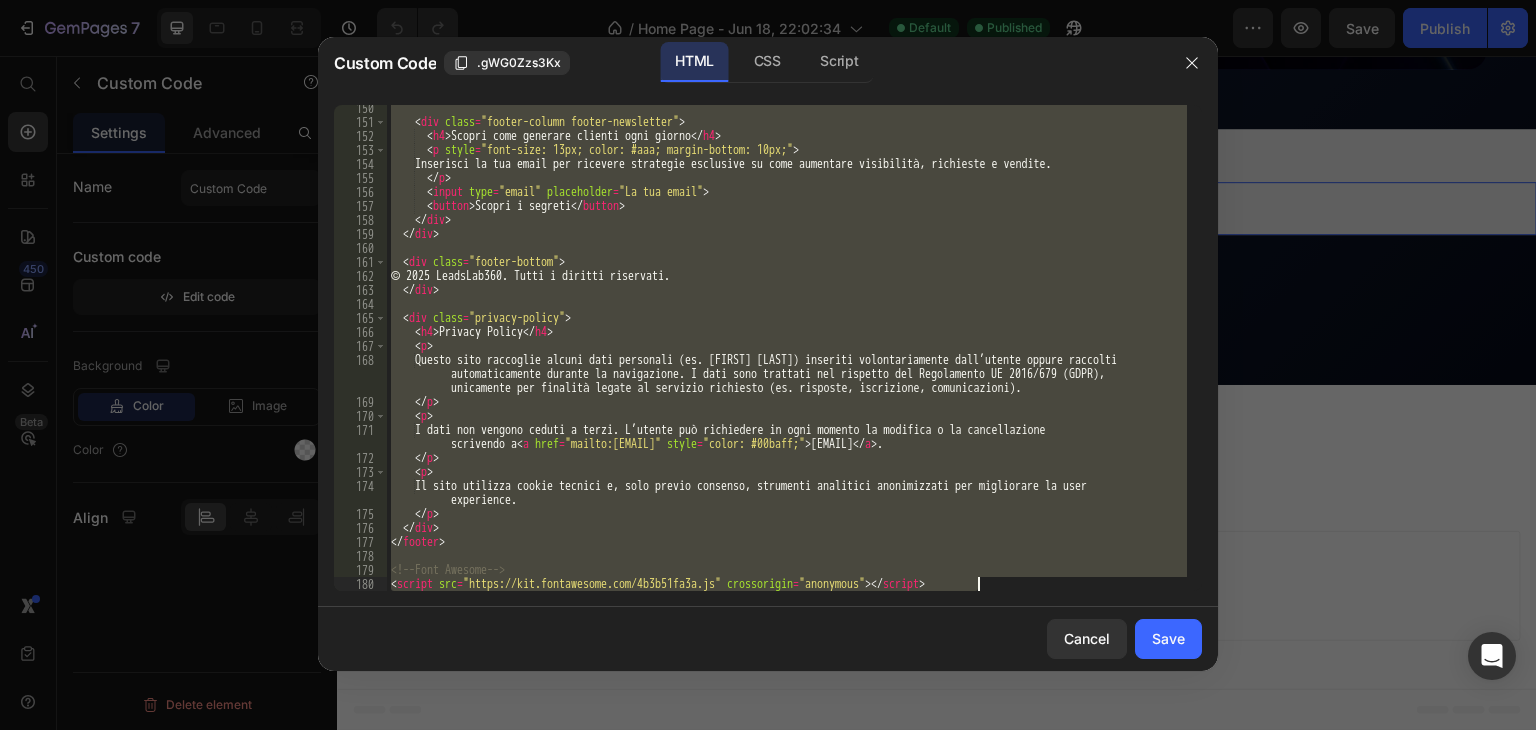 paste 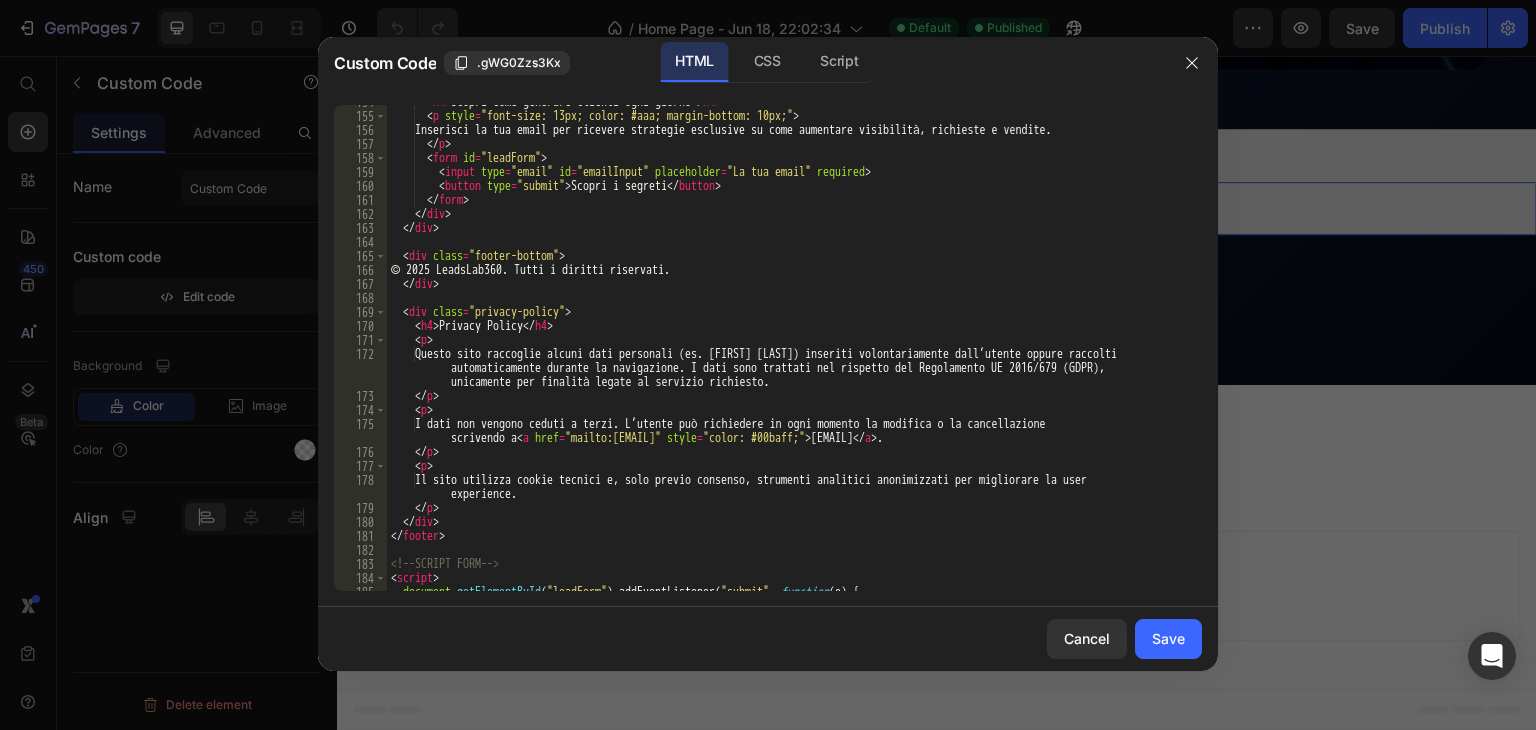 scroll, scrollTop: 2151, scrollLeft: 0, axis: vertical 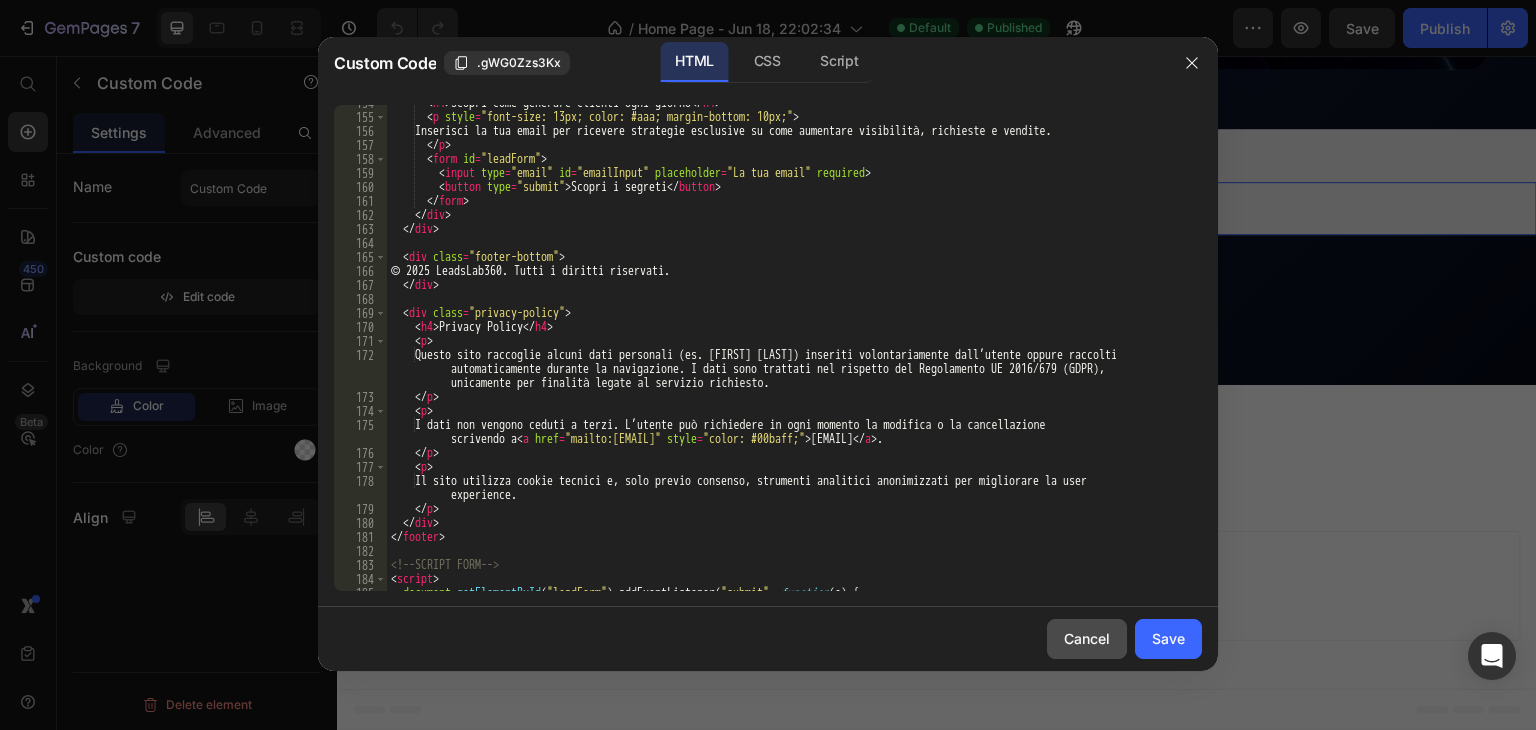 click on "Cancel" 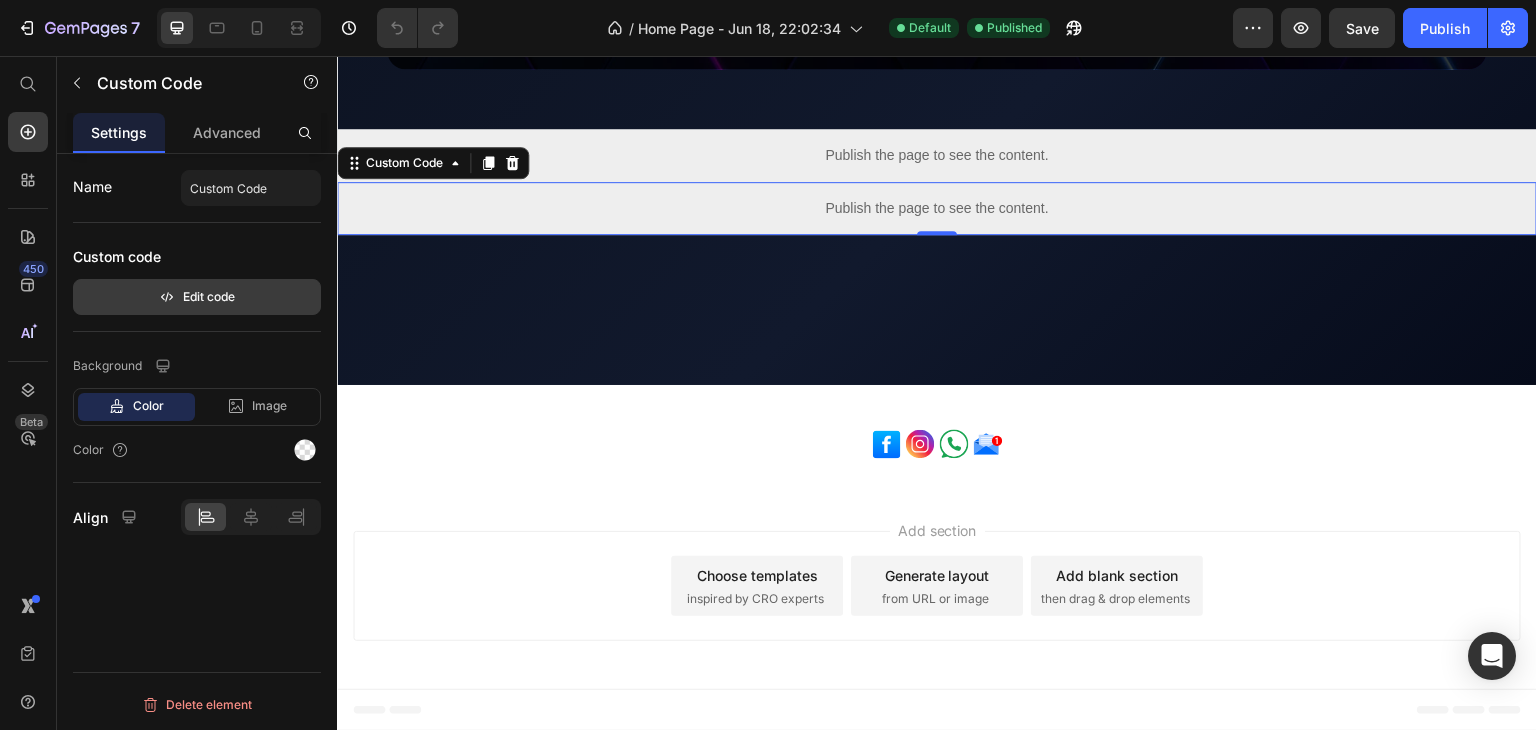 click 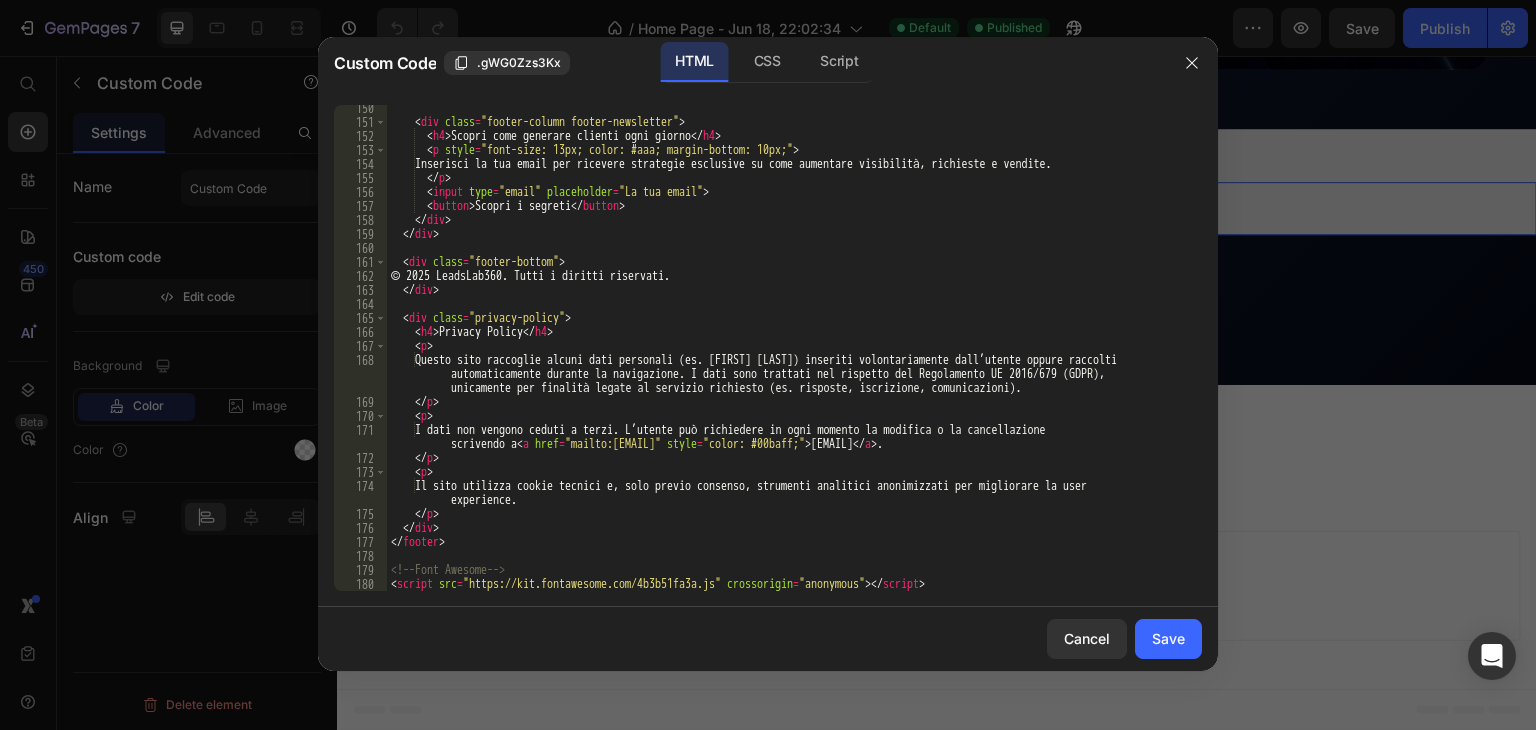 scroll, scrollTop: 2090, scrollLeft: 0, axis: vertical 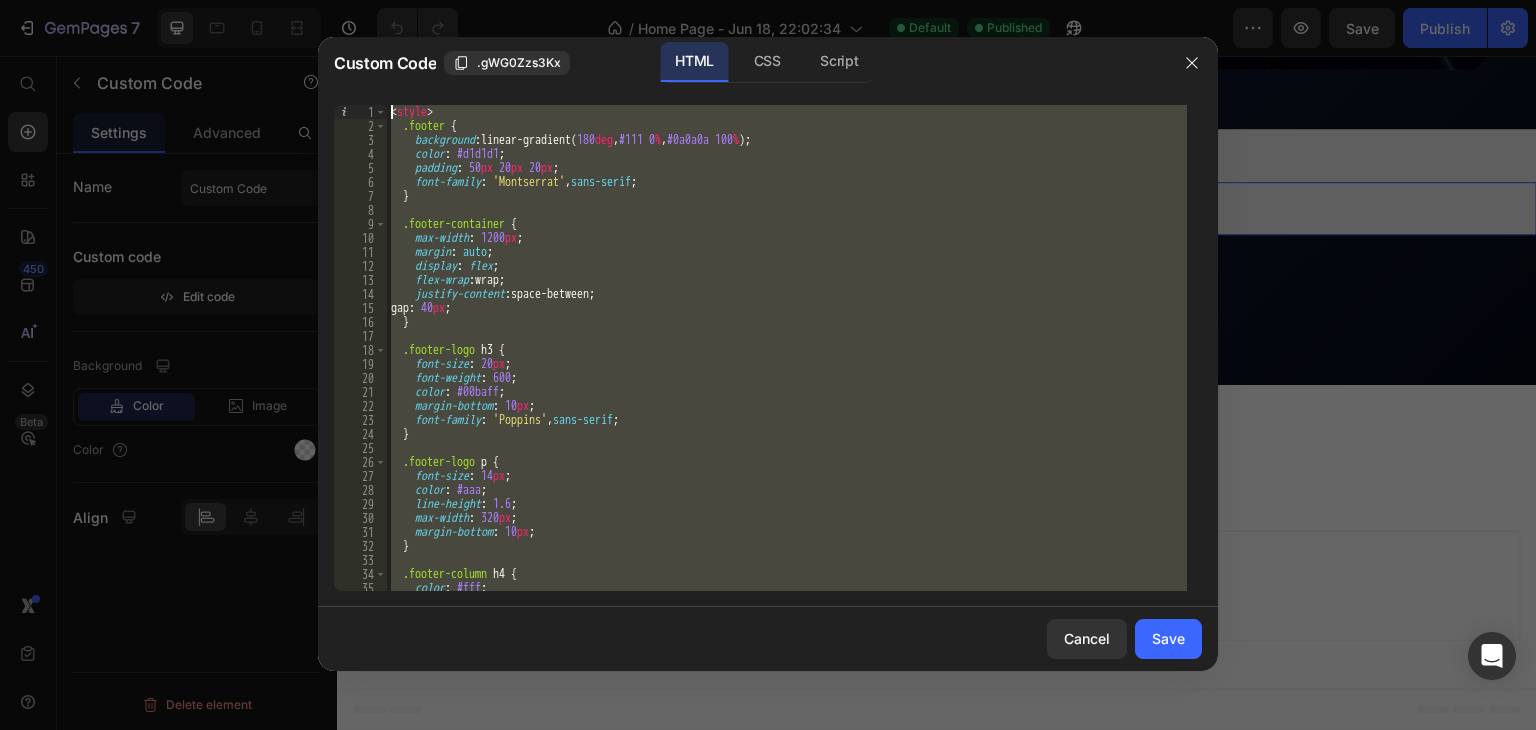 drag, startPoint x: 994, startPoint y: 588, endPoint x: 398, endPoint y: 37, distance: 811.6754 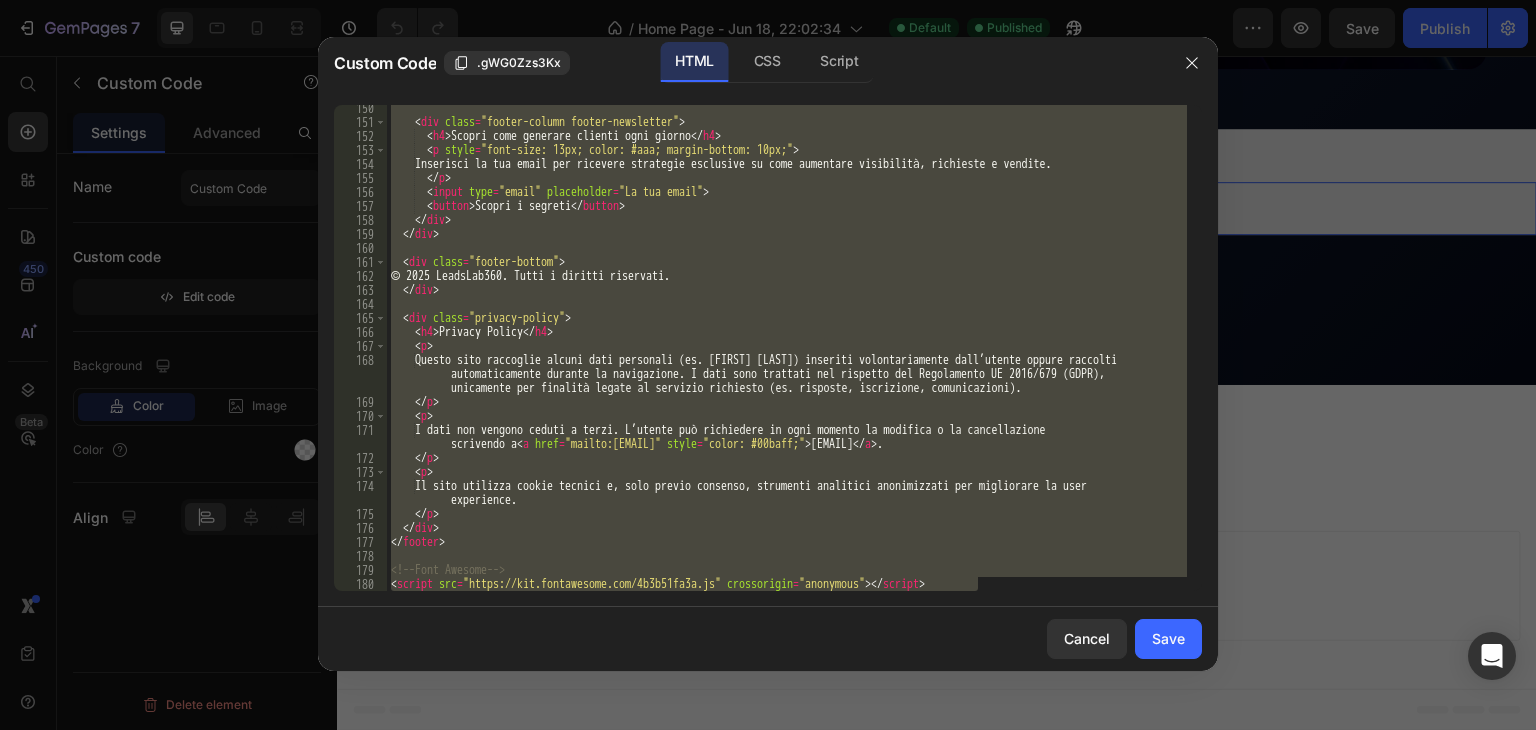 scroll, scrollTop: 2090, scrollLeft: 0, axis: vertical 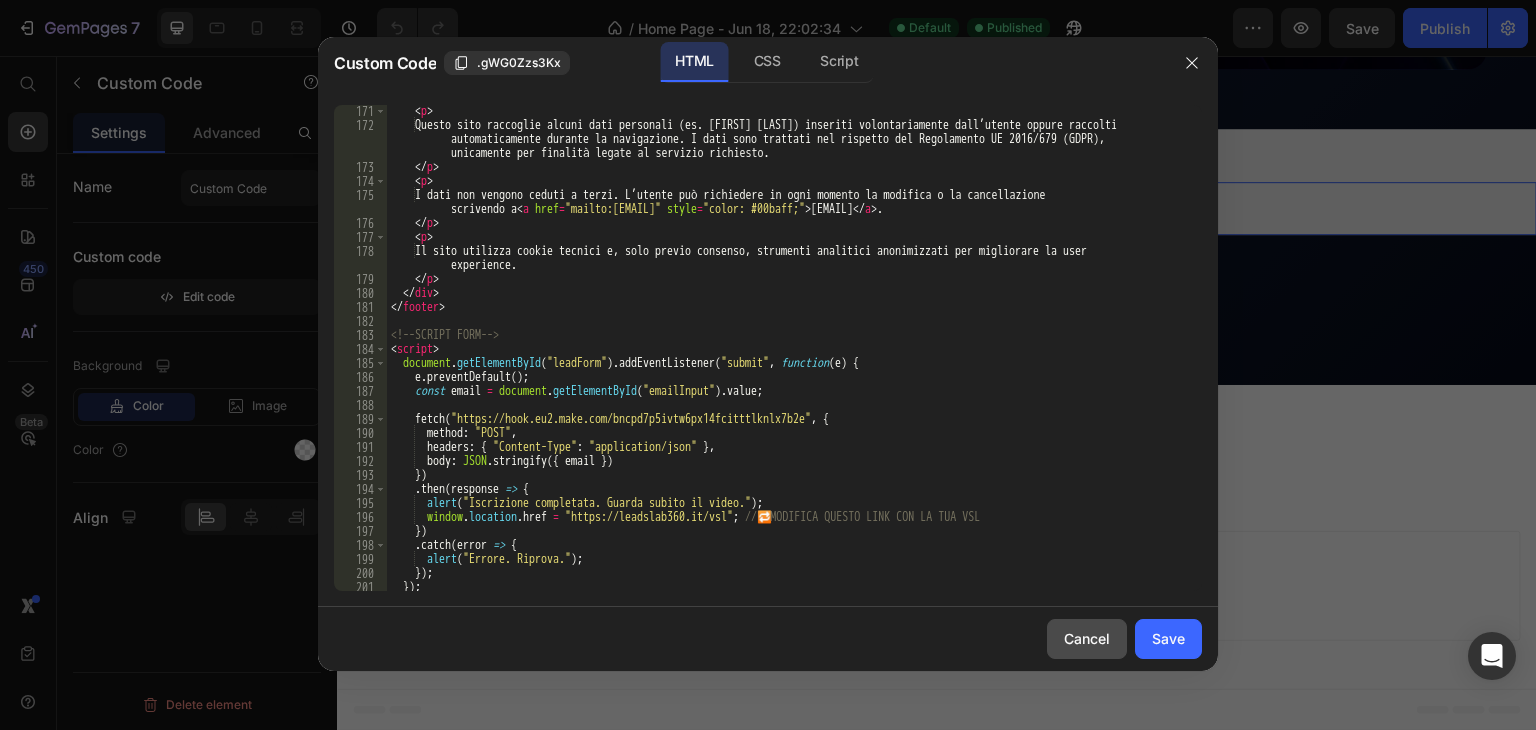 click on "Cancel" 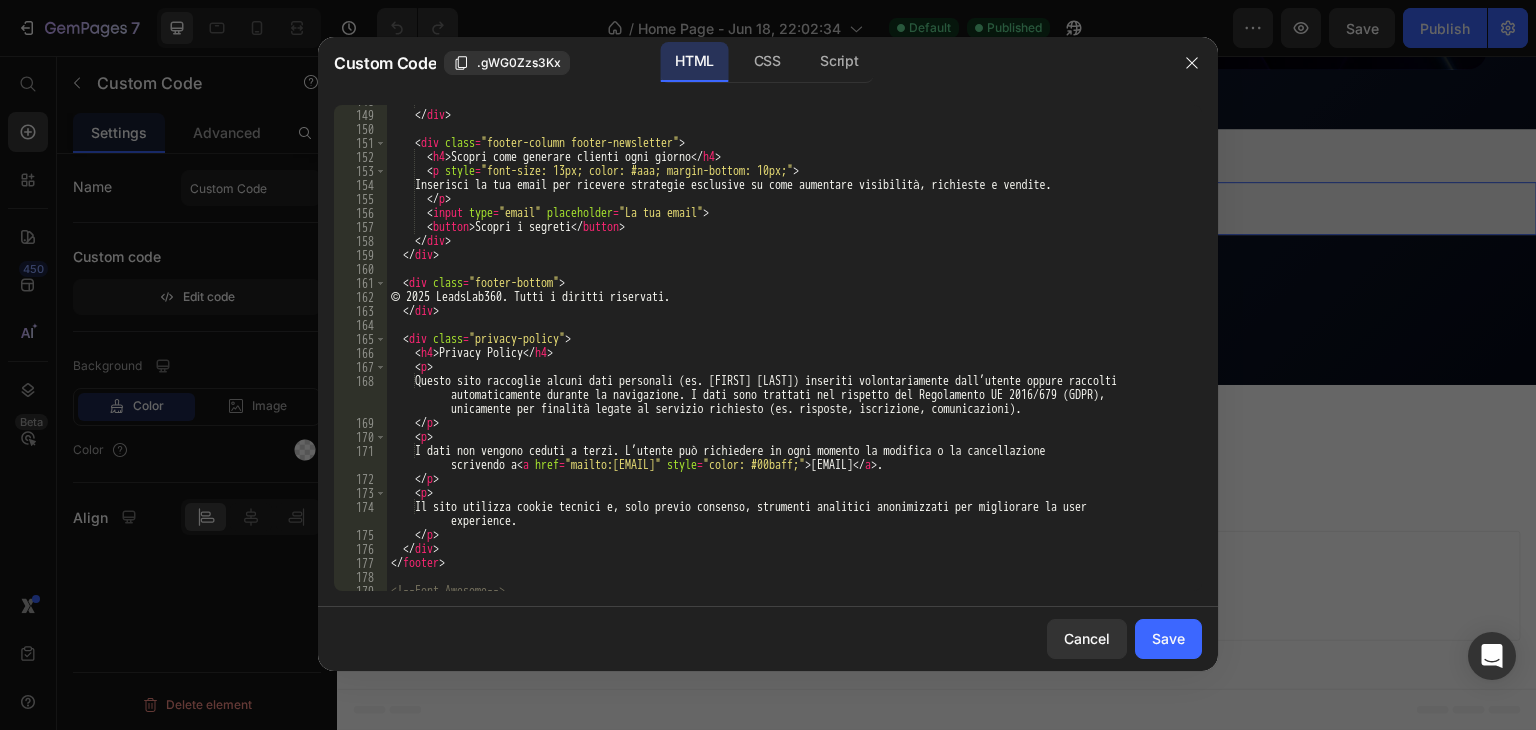 scroll, scrollTop: 2068, scrollLeft: 0, axis: vertical 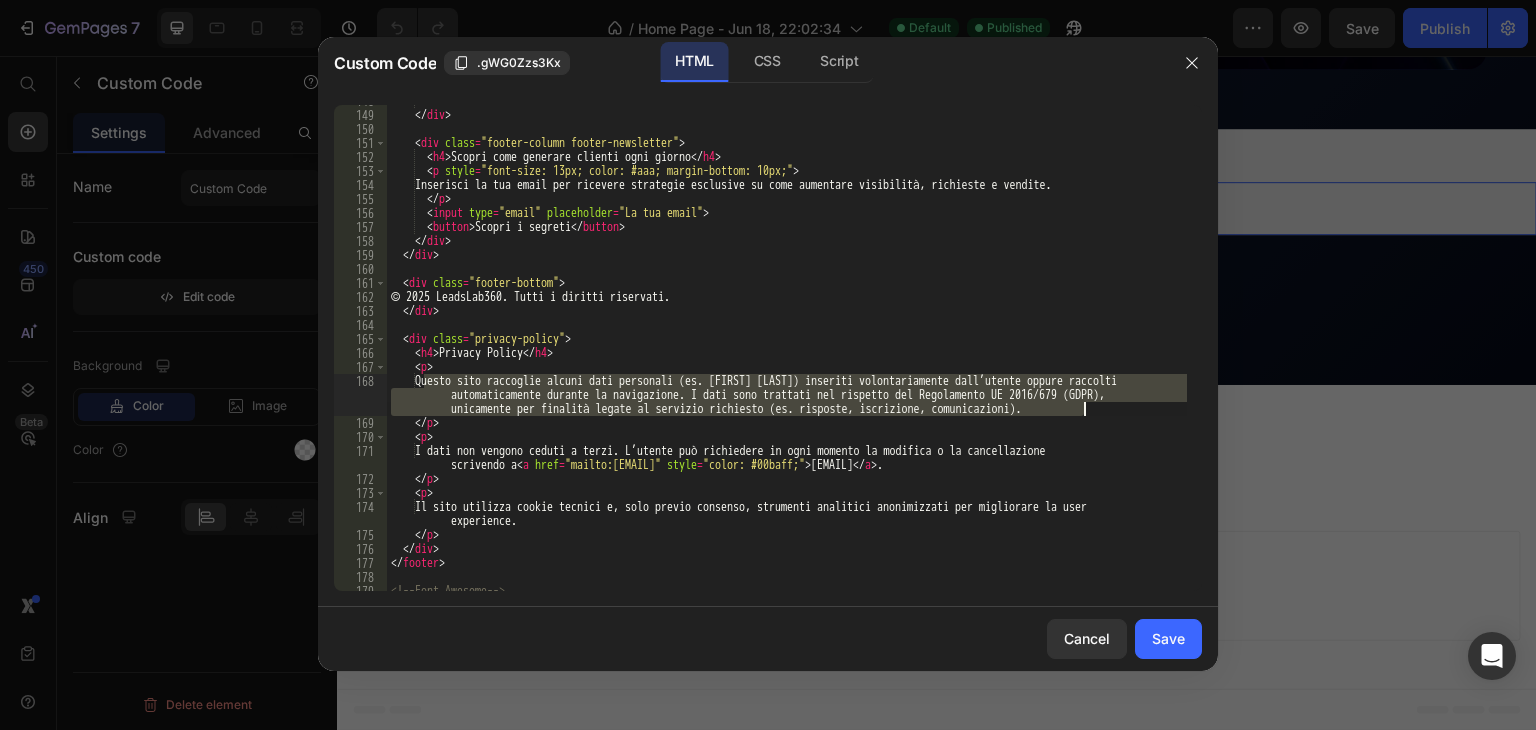 drag, startPoint x: 426, startPoint y: 382, endPoint x: 1148, endPoint y: 405, distance: 722.3663 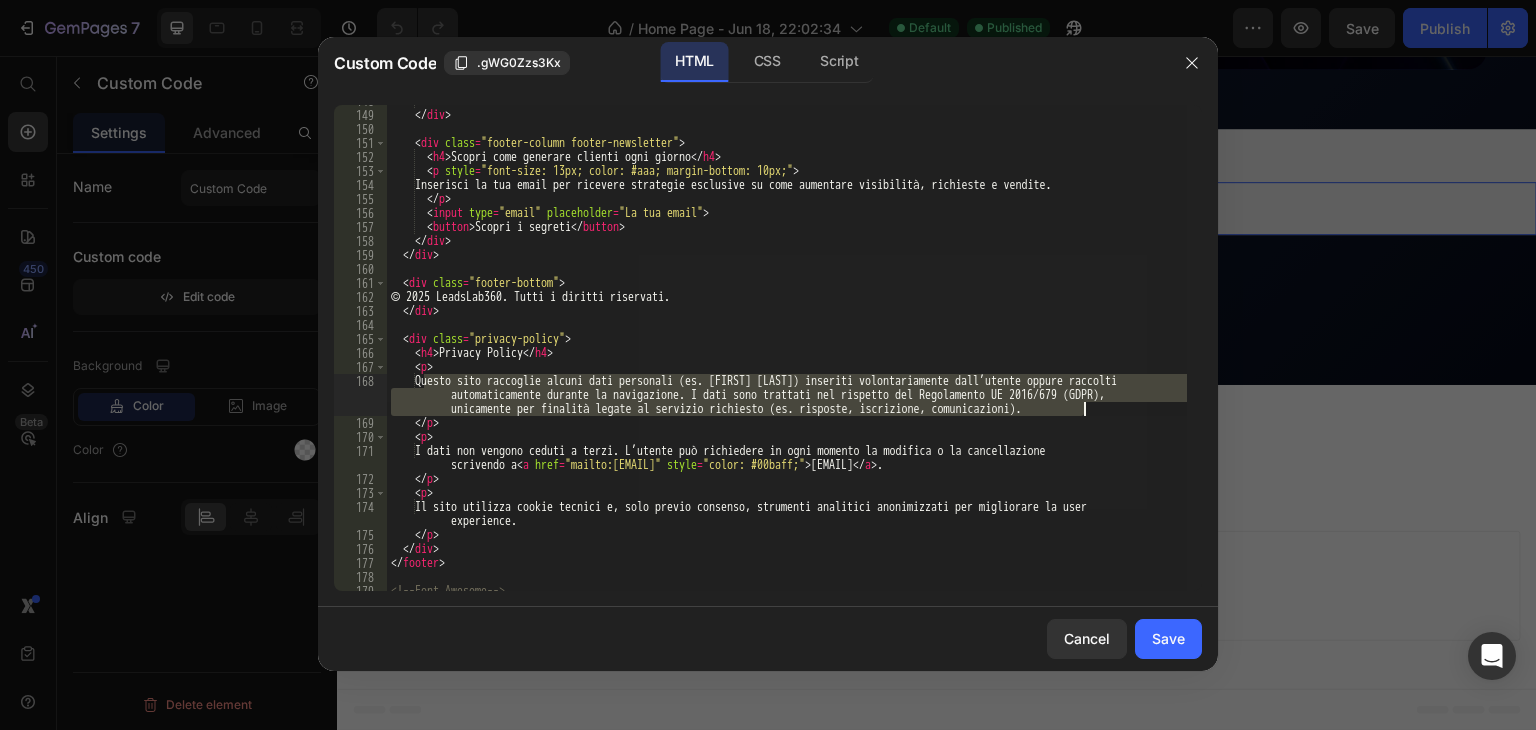 click on "© 2025 LeadsLab360. Tutti i diritti riservati.
Privacy Policy
Questo sito raccoglie alcuni dati personali (es. [NAME] [LAST]) inseriti volontariamente dall’utente oppure raccolti             automaticamente durante la navigazione. I dati sono trattati nel rispetto del Regolamento UE 2016/679 (GDPR),
scrivendo a" at bounding box center (787, 348) 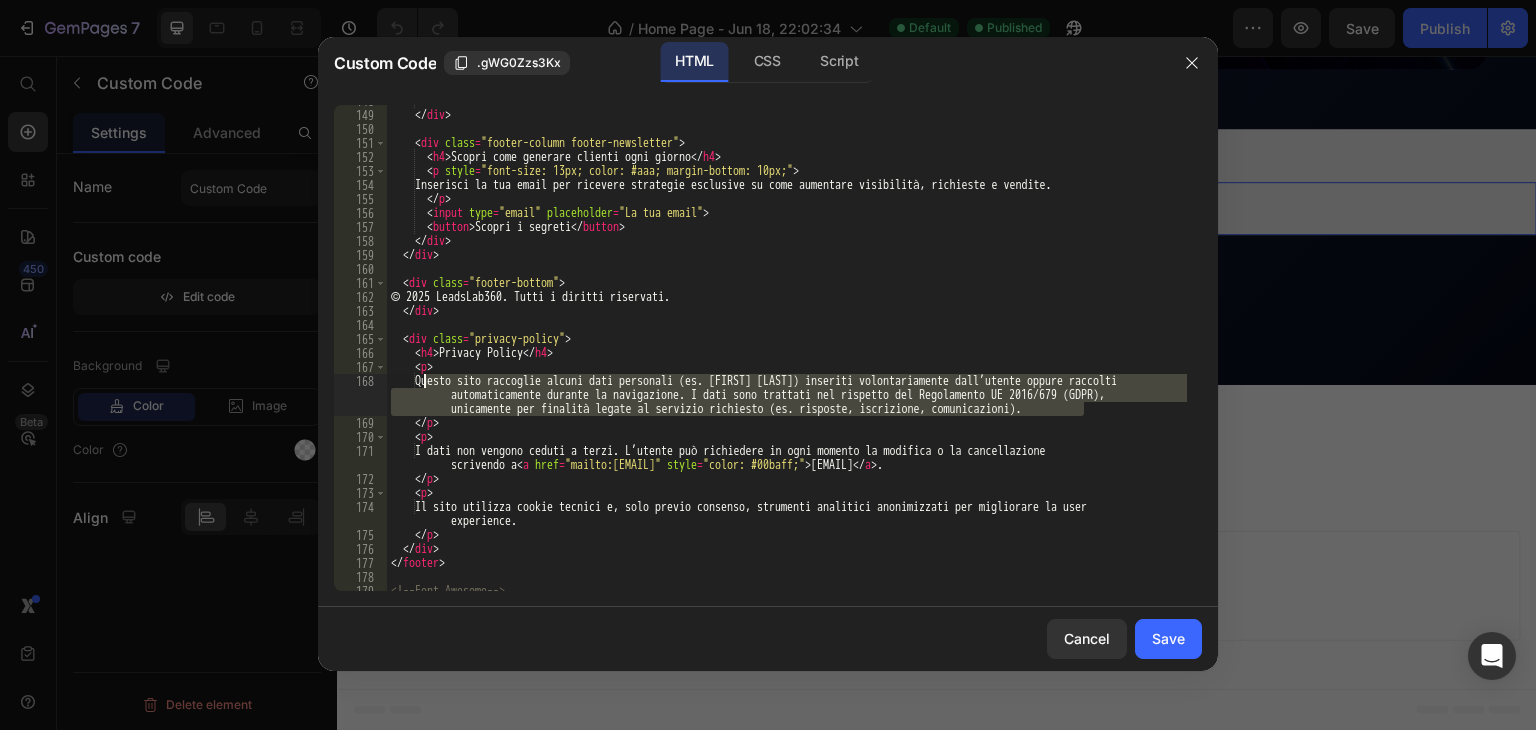 drag, startPoint x: 1098, startPoint y: 410, endPoint x: 424, endPoint y: 384, distance: 674.5013 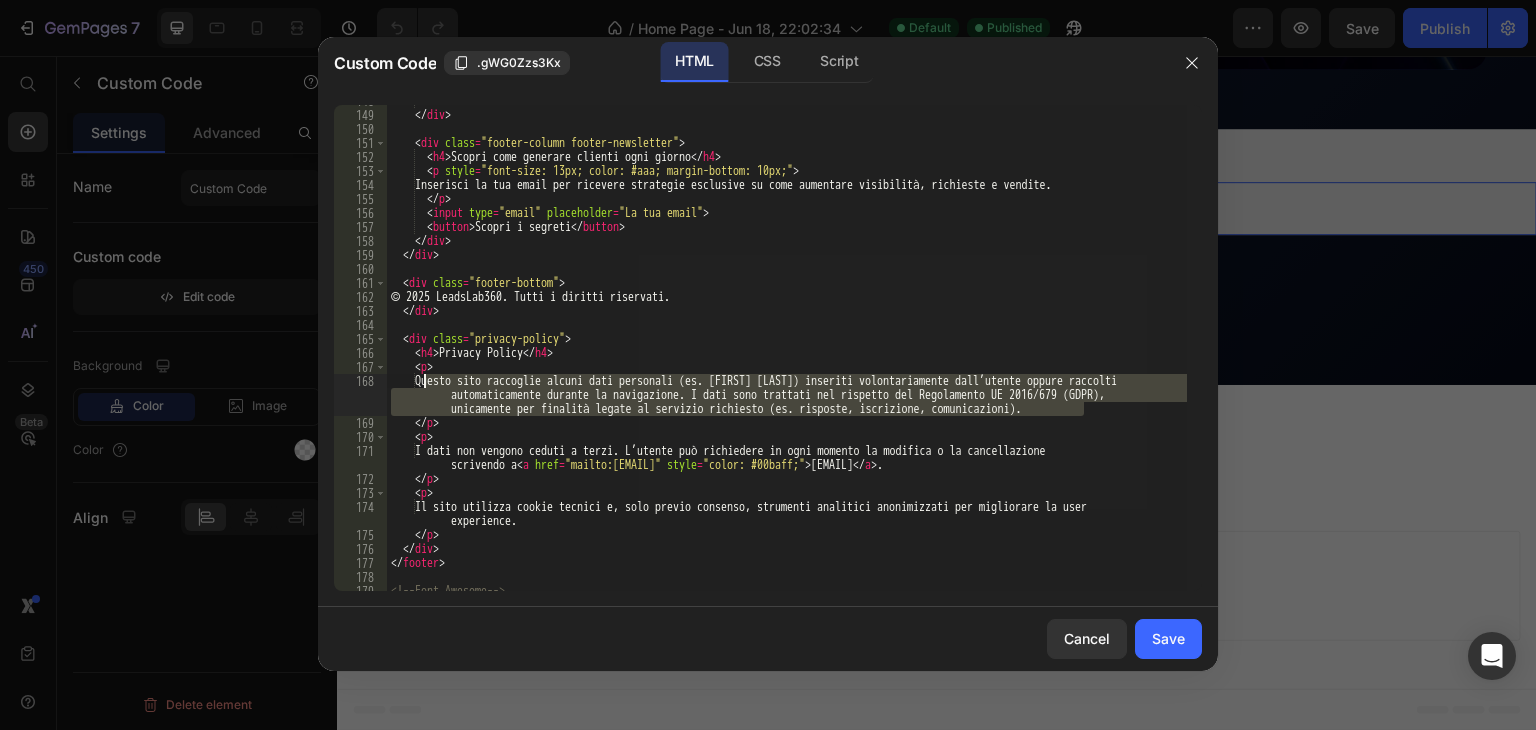 click on "© 2025 LeadsLab360. Tutti i diritti riservati.
Privacy Policy
Questo sito raccoglie alcuni dati personali (es. [NAME] [LAST]) inseriti volontariamente dall’utente oppure raccolti             automaticamente durante la navigazione. I dati sono trattati nel rispetto del Regolamento UE 2016/679 (GDPR),
scrivendo a" at bounding box center (787, 348) 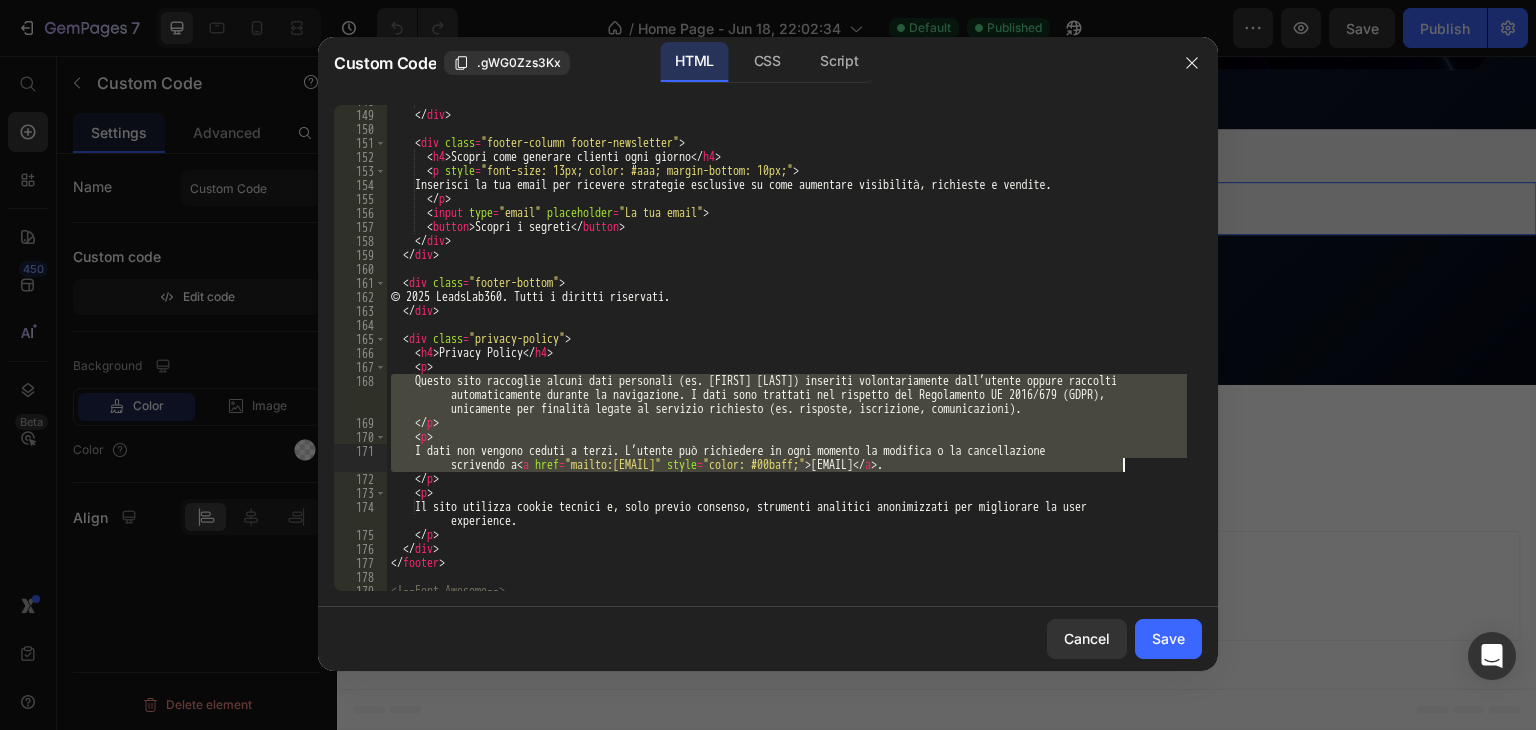 drag, startPoint x: 424, startPoint y: 384, endPoint x: 1128, endPoint y: 465, distance: 708.6445 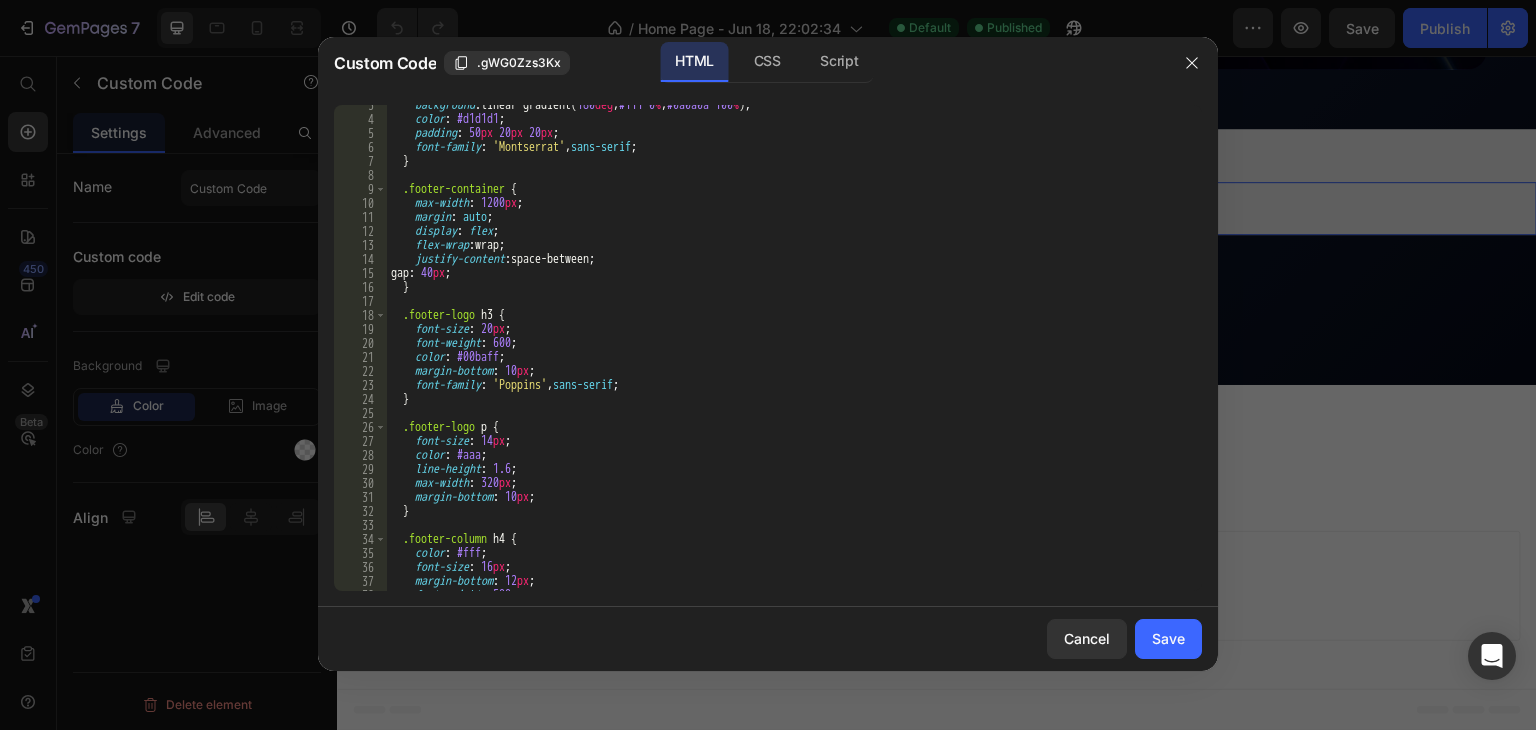 scroll, scrollTop: 0, scrollLeft: 0, axis: both 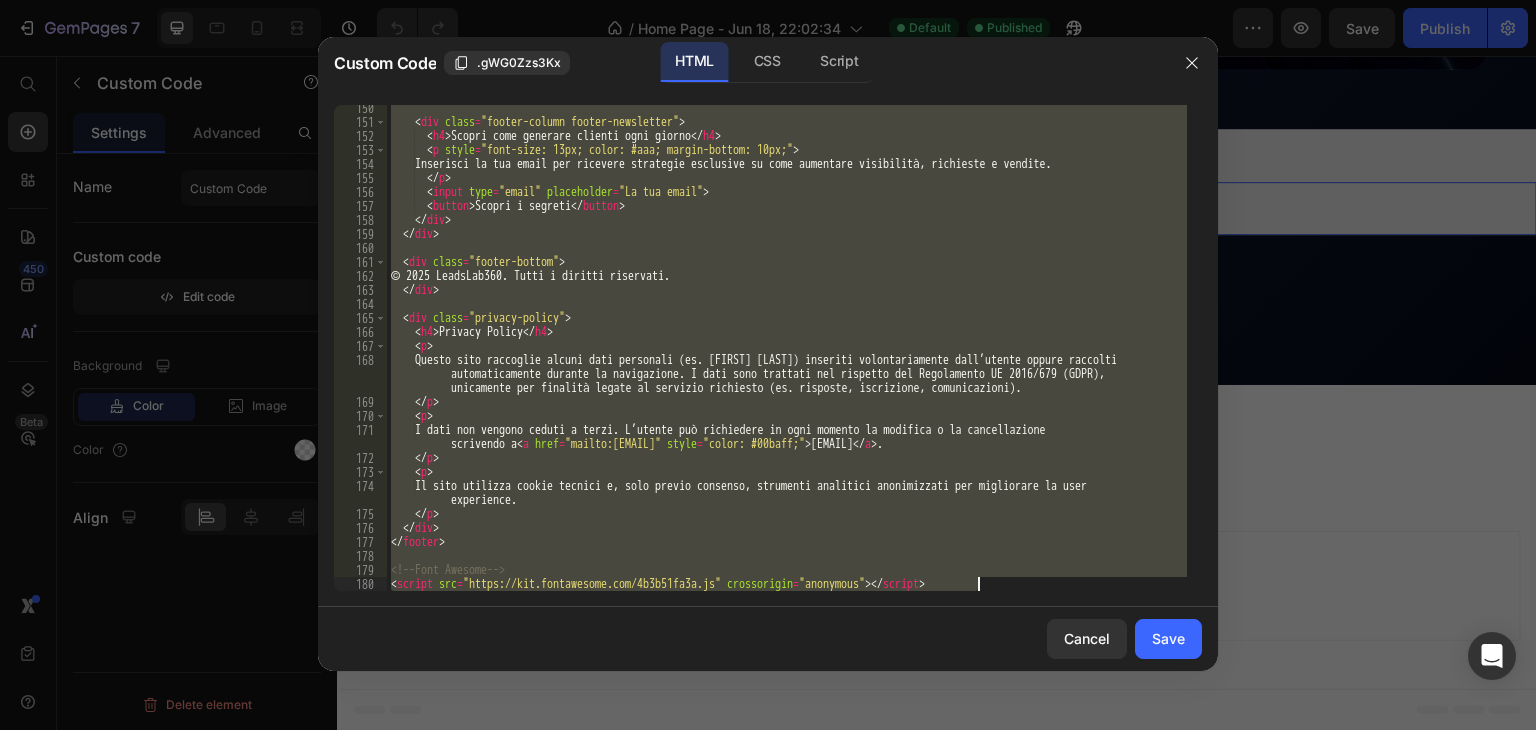 drag, startPoint x: 388, startPoint y: 113, endPoint x: 1025, endPoint y: 585, distance: 792.81335 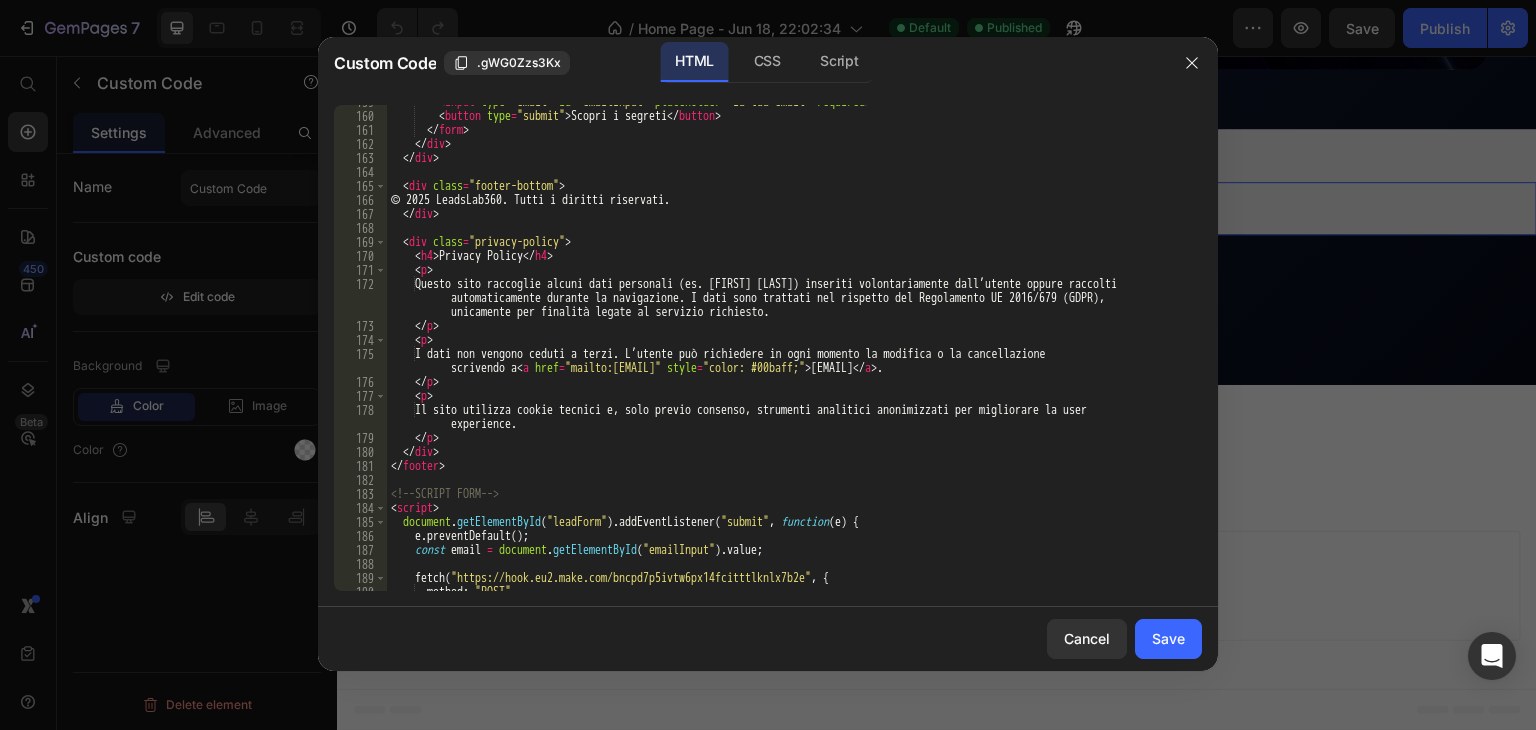 scroll, scrollTop: 2221, scrollLeft: 0, axis: vertical 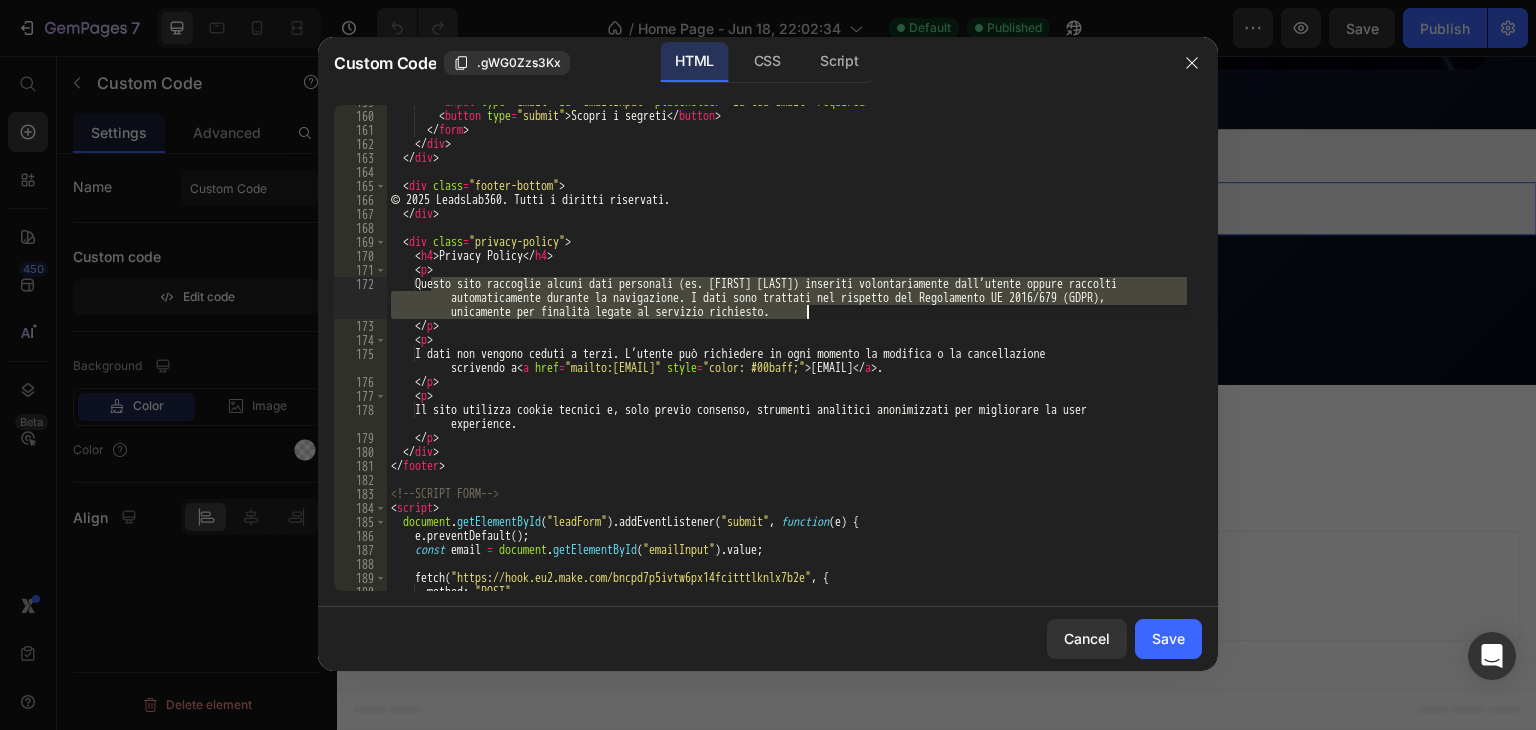 drag, startPoint x: 428, startPoint y: 282, endPoint x: 810, endPoint y: 307, distance: 382.8172 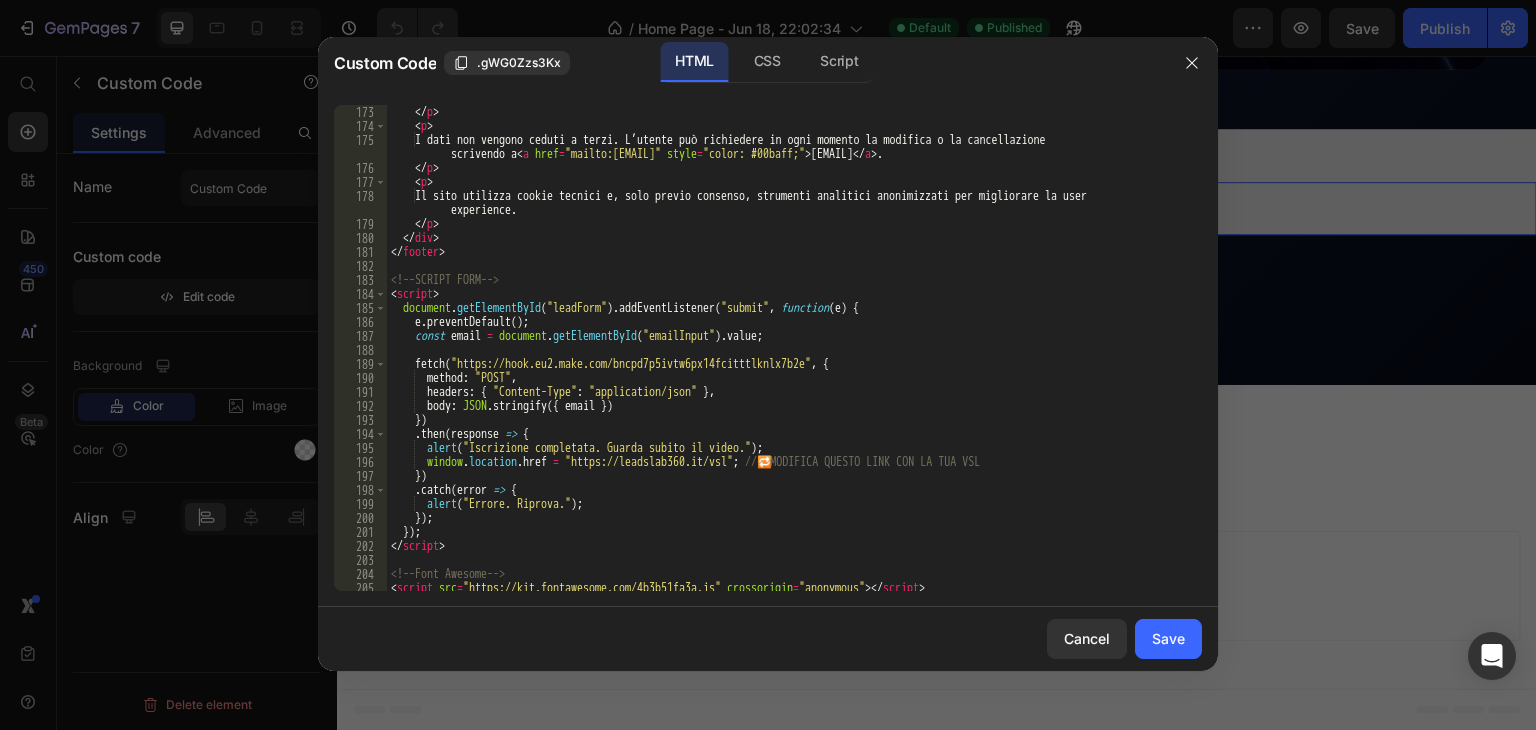 scroll, scrollTop: 2440, scrollLeft: 0, axis: vertical 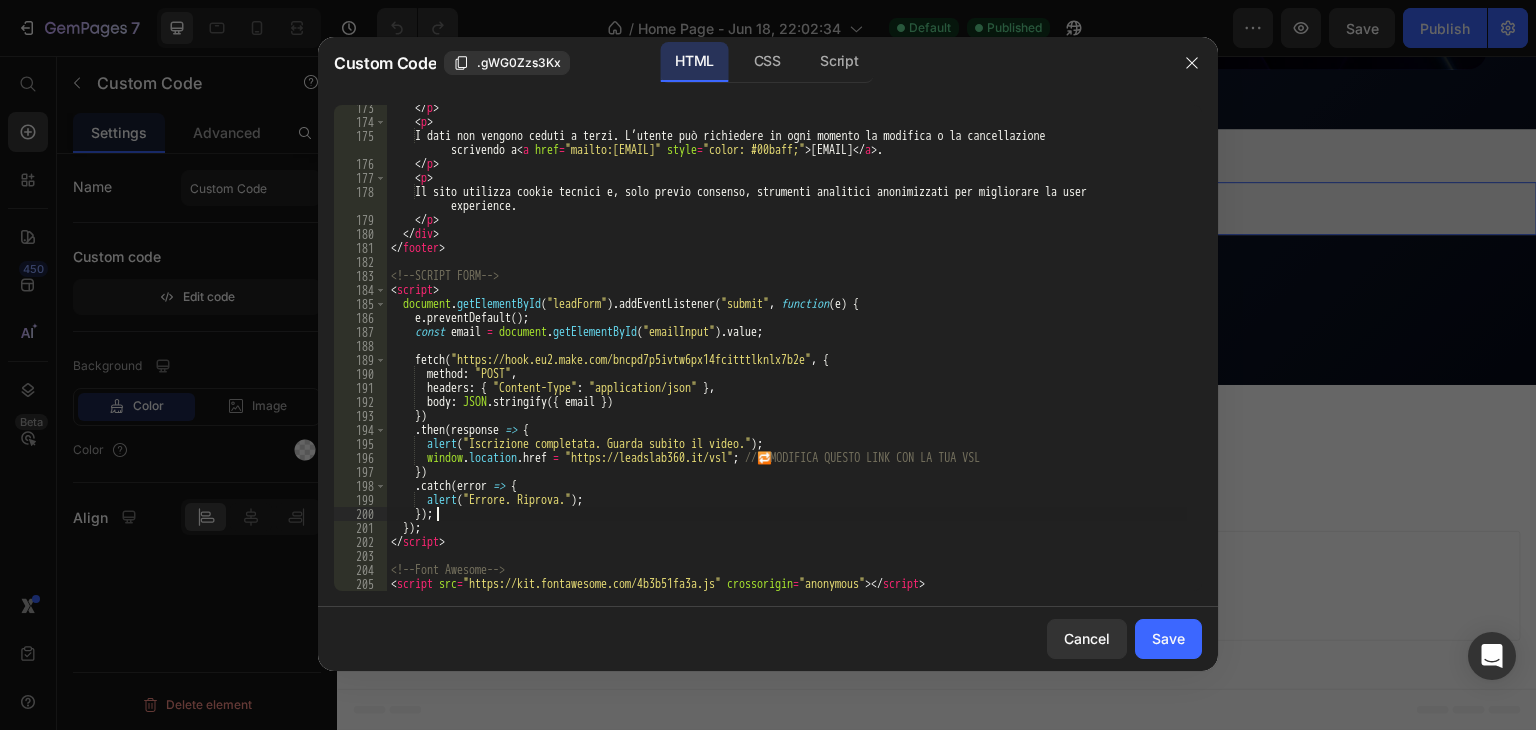 click on "</ p >      < p >        I dati non vengono ceduti a terzi. L’utente può richiedere in ogni momento la modifica o la cancellazione             scrivendo a  < a   href = "mailto:[EMAIL]"   style = "color: #00baff;" > [EMAIL] </ a > .      </ p >      < p >        Il sito utilizza cookie tecnici e, solo previo consenso, strumenti analitici anonimizzati per migliorare la user             experience.      </ p >    </ div > </ footer > <!--  SCRIPT FORM  --> < script >    document . getElementById ( "leadForm" ) . addEventListener ( "submit" ,   function ( e )   {      e . preventDefault ( ) ;      const   email   =   document . getElementById ( "emailInput" ) . value ;      fetch ( "https://hook.eu2.make.com/bncpd7p5ivtw6px14fcitttlknlx7b2e" ,   {         method :   "POST" ,         headers :   {   "Content-Type" :   "application/json"   } ,         body :   JSON . stringify ({   email   })      })      . then ( response   =>   {         alert ( ) ;" at bounding box center (787, 358) 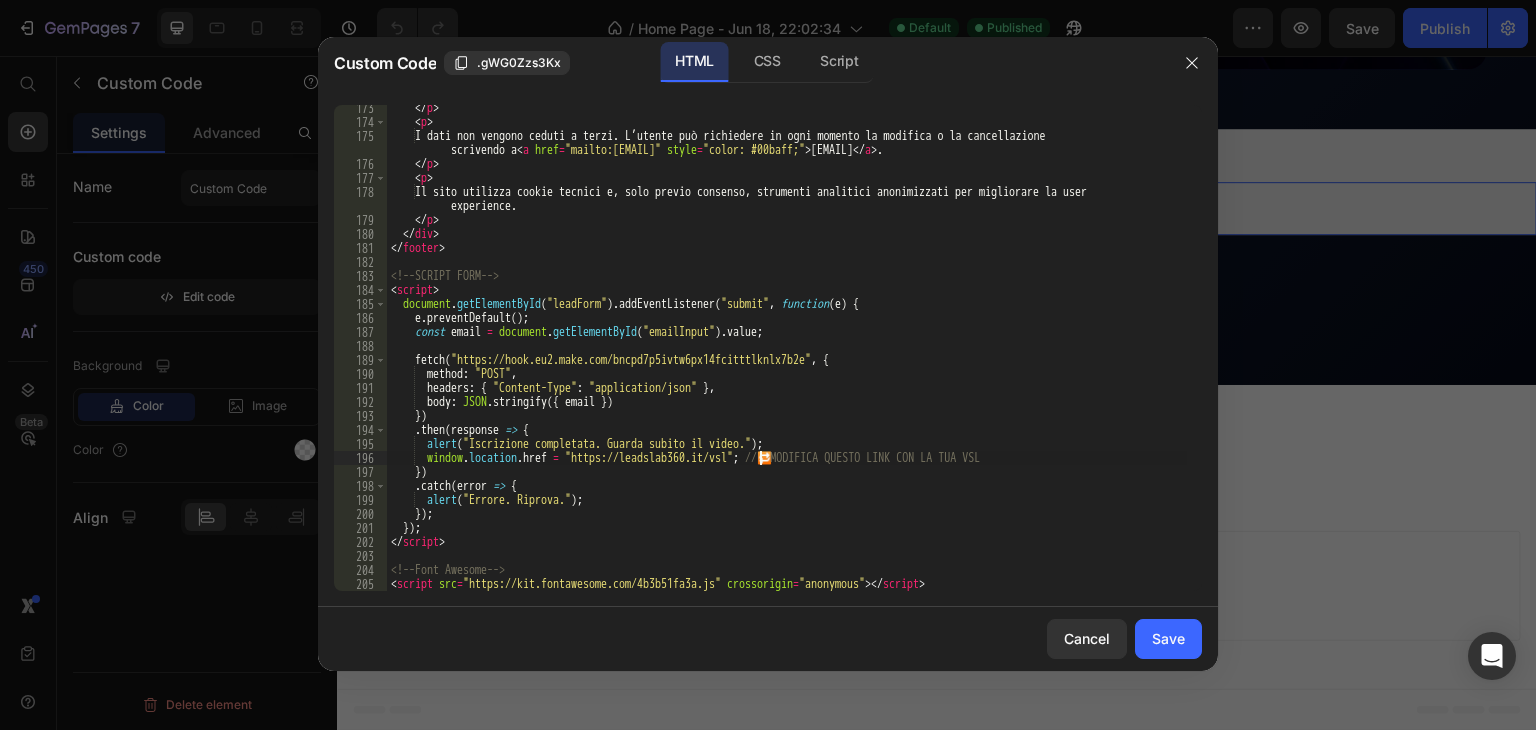 click on "</ p >      < p >        I dati non vengono ceduti a terzi. L’utente può richiedere in ogni momento la modifica o la cancellazione             scrivendo a  < a   href = "mailto:[EMAIL]"   style = "color: #00baff;" > [EMAIL] </ a > .      </ p >      < p >        Il sito utilizza cookie tecnici e, solo previo consenso, strumenti analitici anonimizzati per migliorare la user             experience.      </ p >    </ div > </ footer > <!--  SCRIPT FORM  --> < script >    document . getElementById ( "leadForm" ) . addEventListener ( "submit" ,   function ( e )   {      e . preventDefault ( ) ;      const   email   =   document . getElementById ( "emailInput" ) . value ;      fetch ( "https://hook.eu2.make.com/bncpd7p5ivtw6px14fcitttlknlx7b2e" ,   {         method :   "POST" ,         headers :   {   "Content-Type" :   "application/json"   } ,         body :   JSON . stringify ({   email   })      })      . then ( response   =>   {         alert ( ) ;" at bounding box center [787, 358] 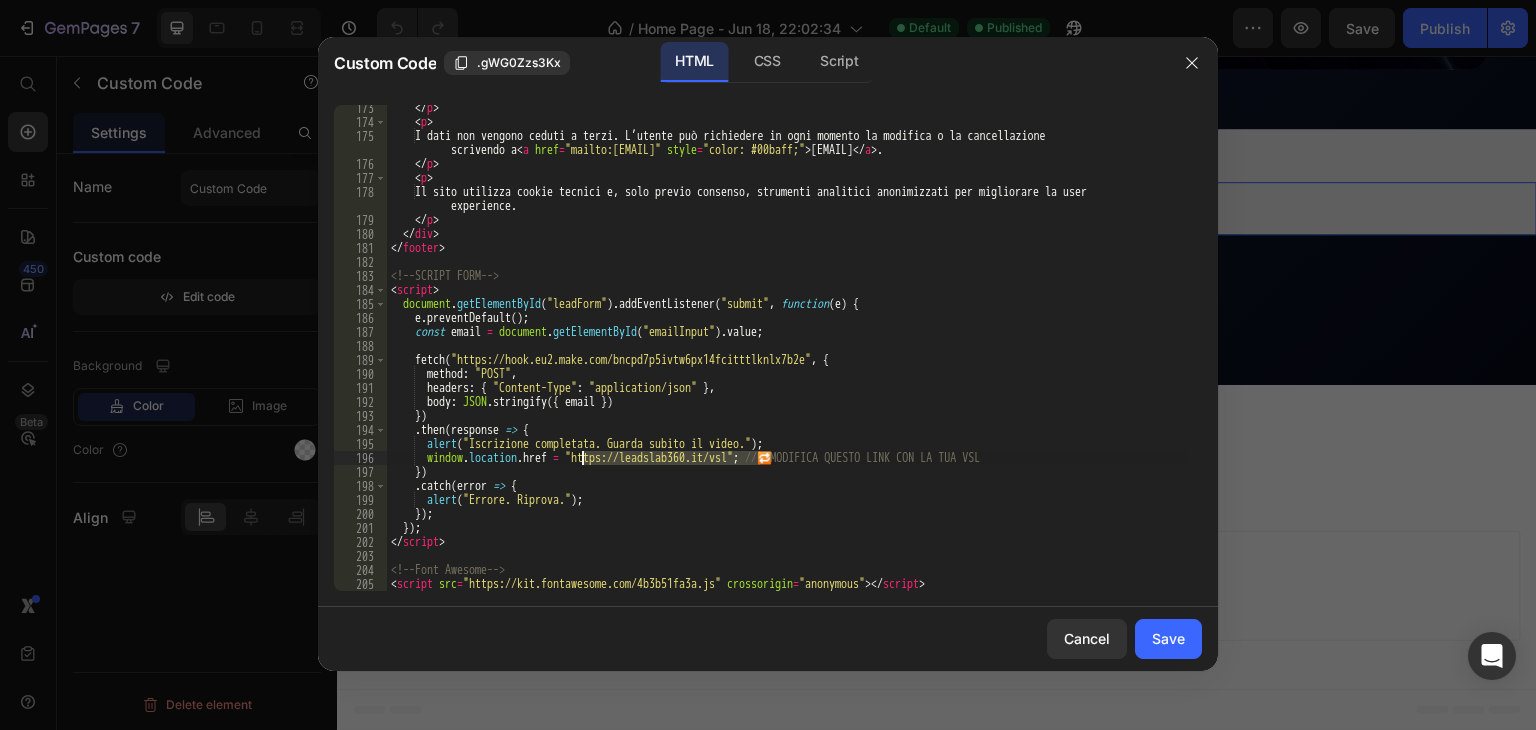 drag, startPoint x: 762, startPoint y: 460, endPoint x: 581, endPoint y: 457, distance: 181.02486 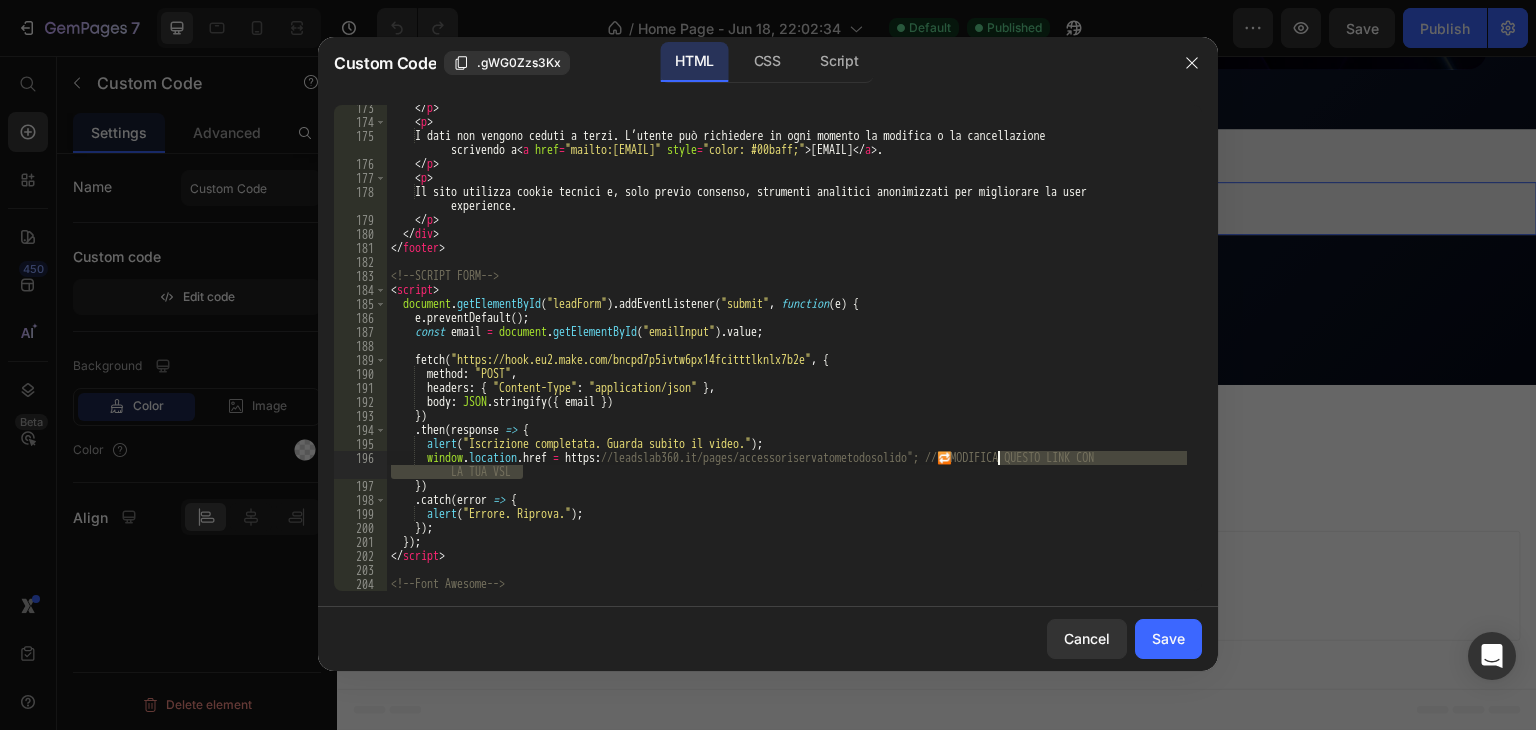 drag, startPoint x: 988, startPoint y: 475, endPoint x: 1000, endPoint y: 459, distance: 20 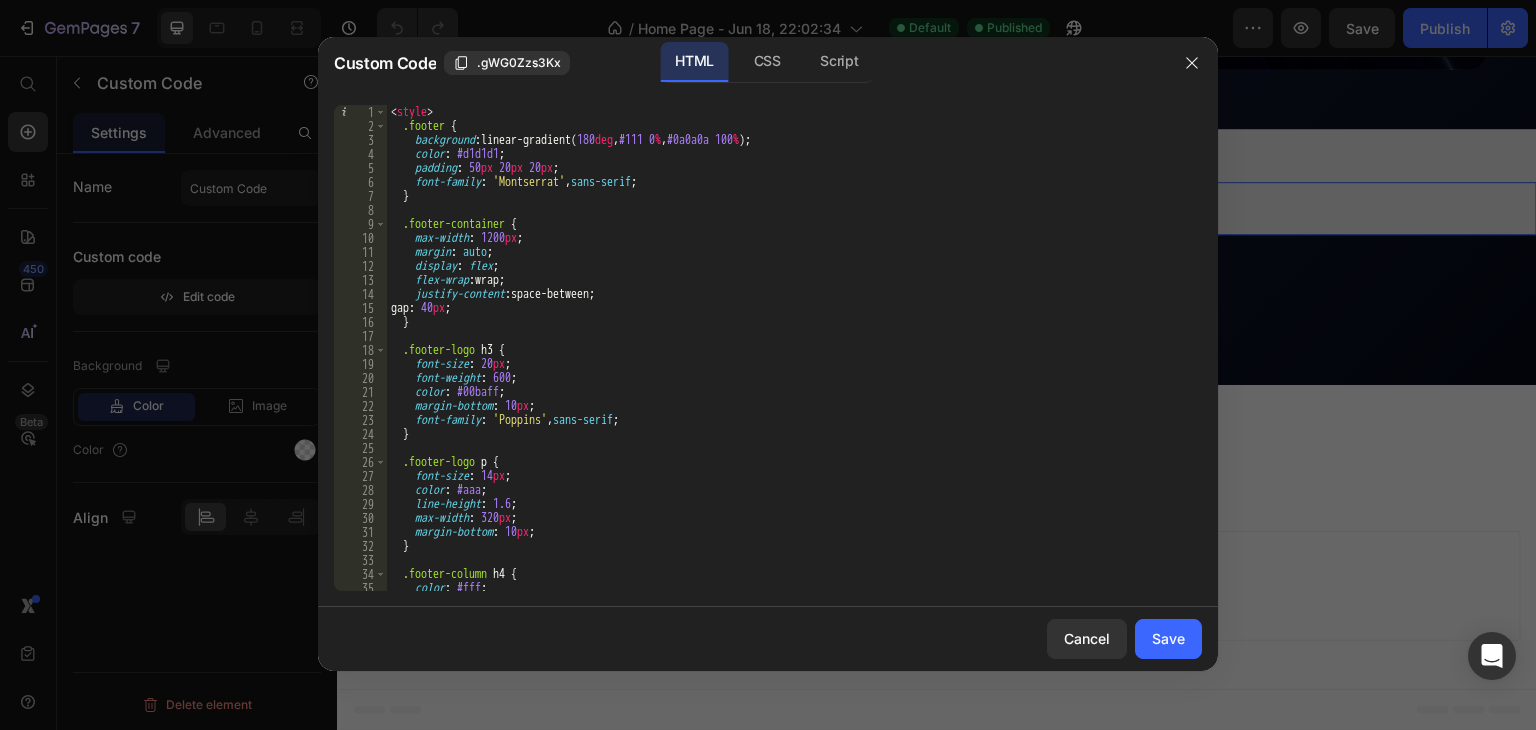 scroll, scrollTop: 0, scrollLeft: 0, axis: both 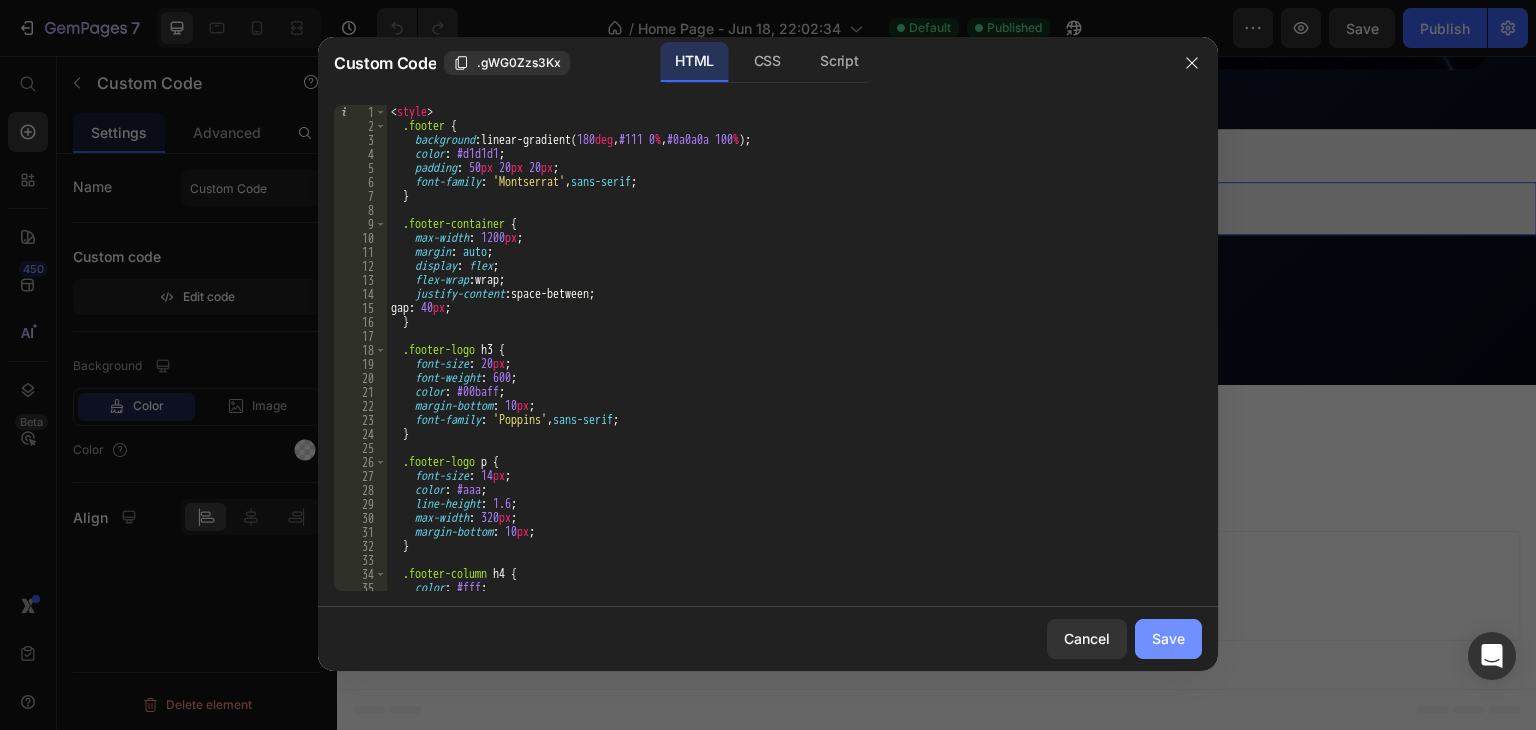 click on "Save" at bounding box center (1168, 638) 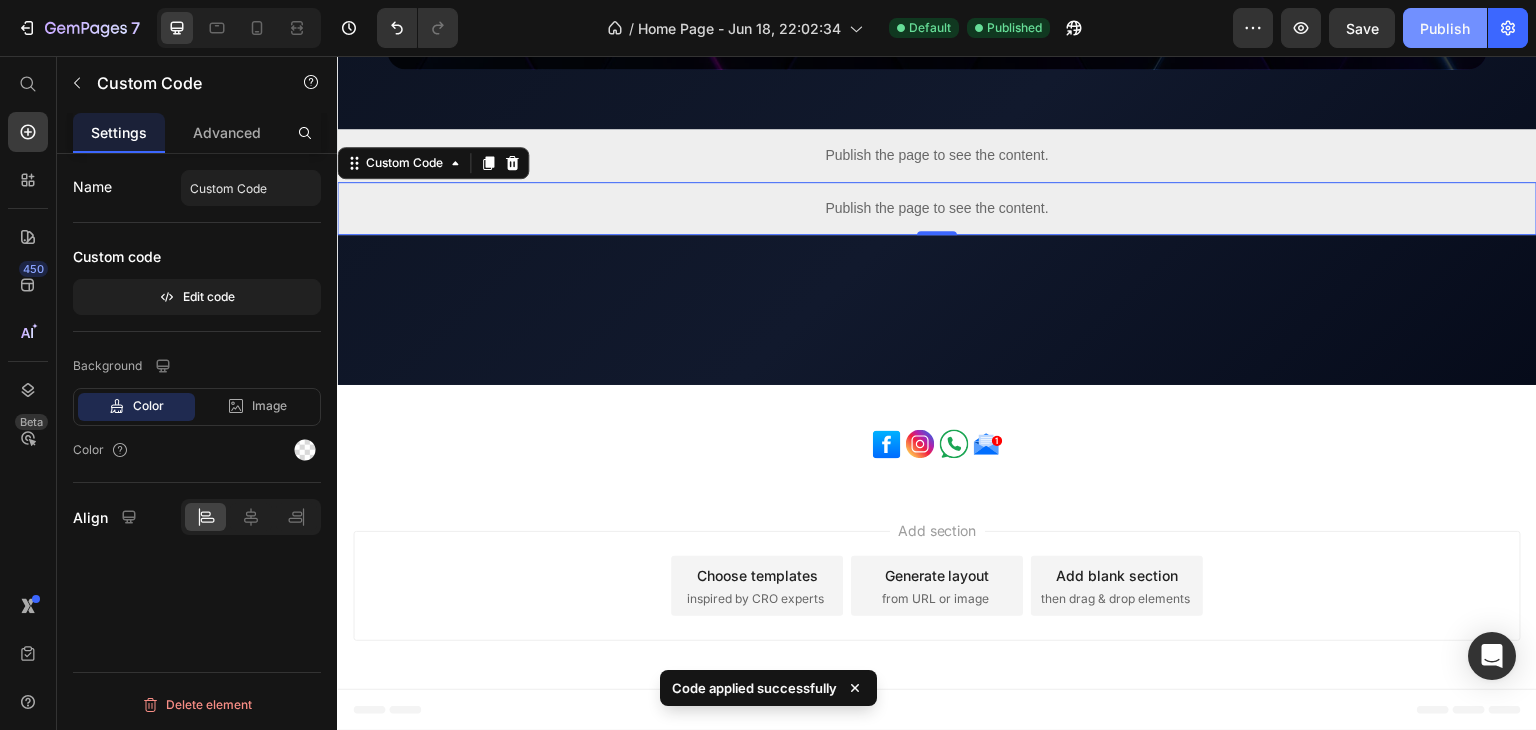 click on "Publish" at bounding box center [1445, 28] 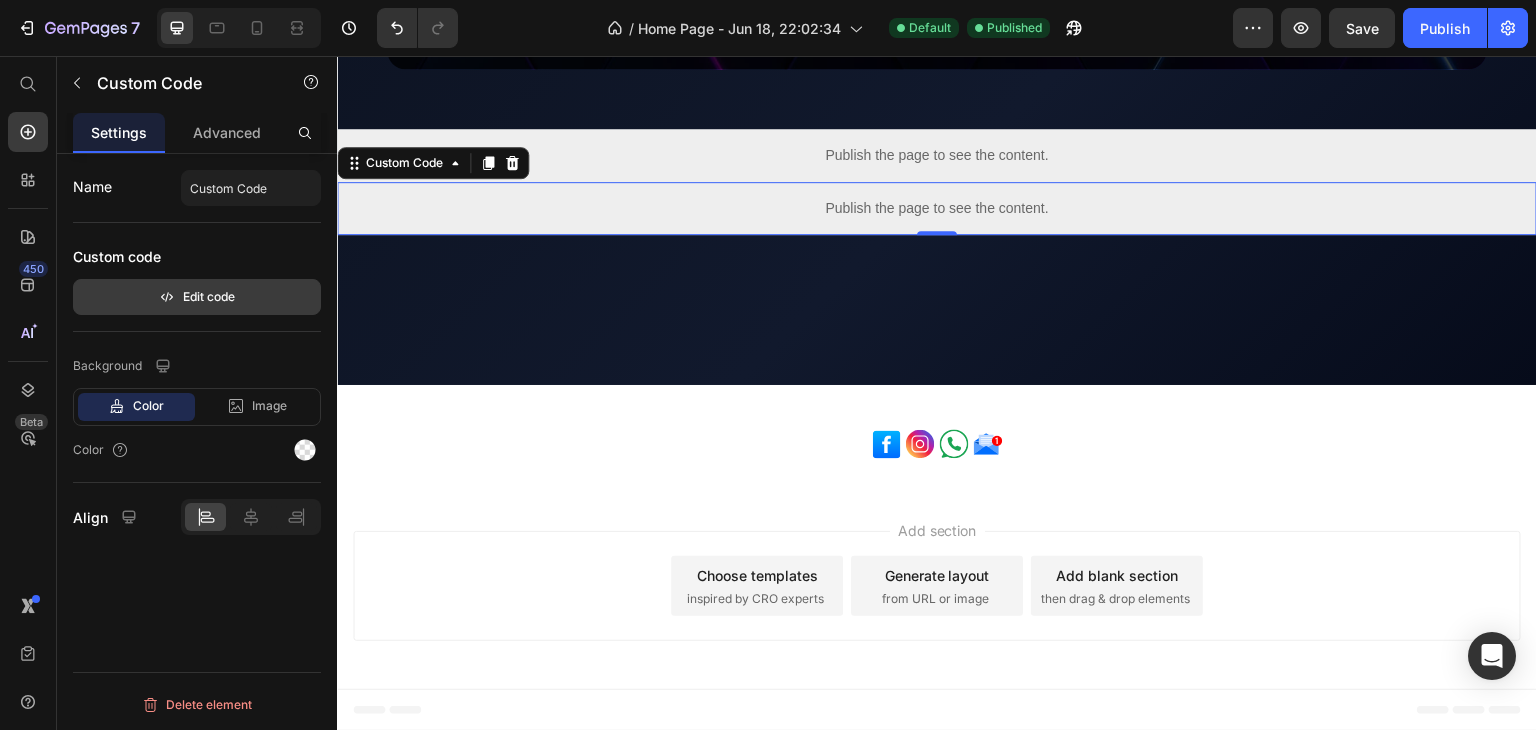 click on "Edit code" at bounding box center [197, 297] 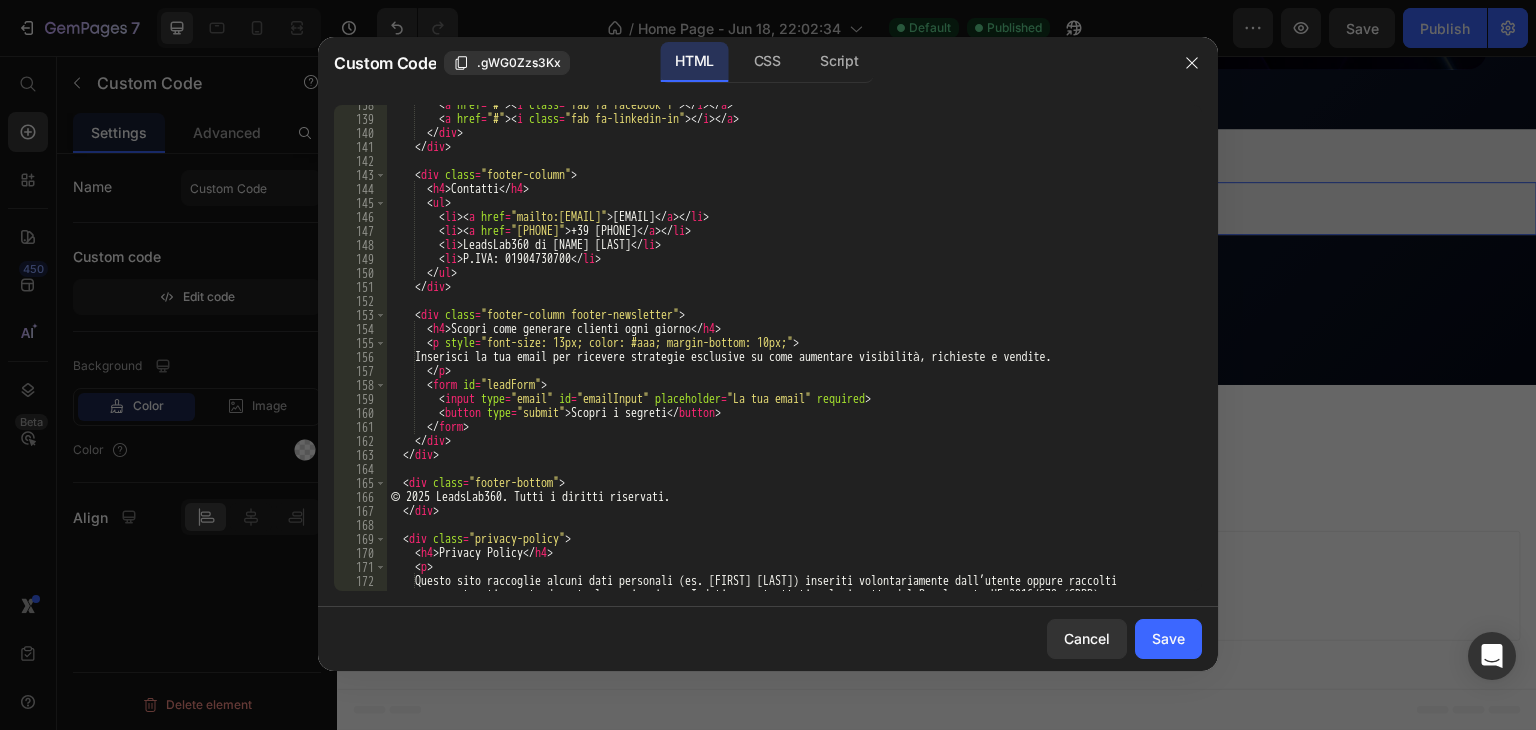 scroll, scrollTop: 1925, scrollLeft: 0, axis: vertical 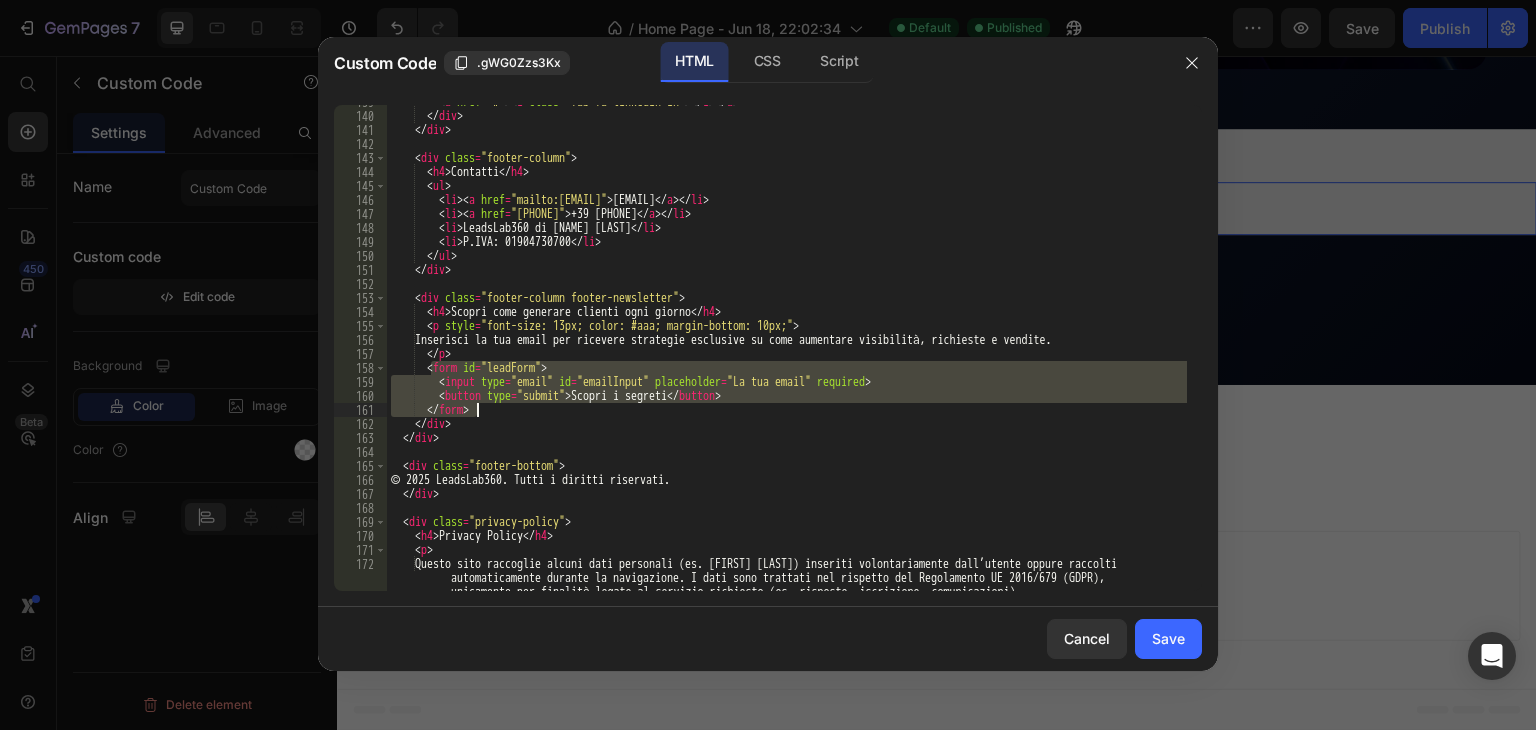 drag, startPoint x: 428, startPoint y: 367, endPoint x: 476, endPoint y: 408, distance: 63.126858 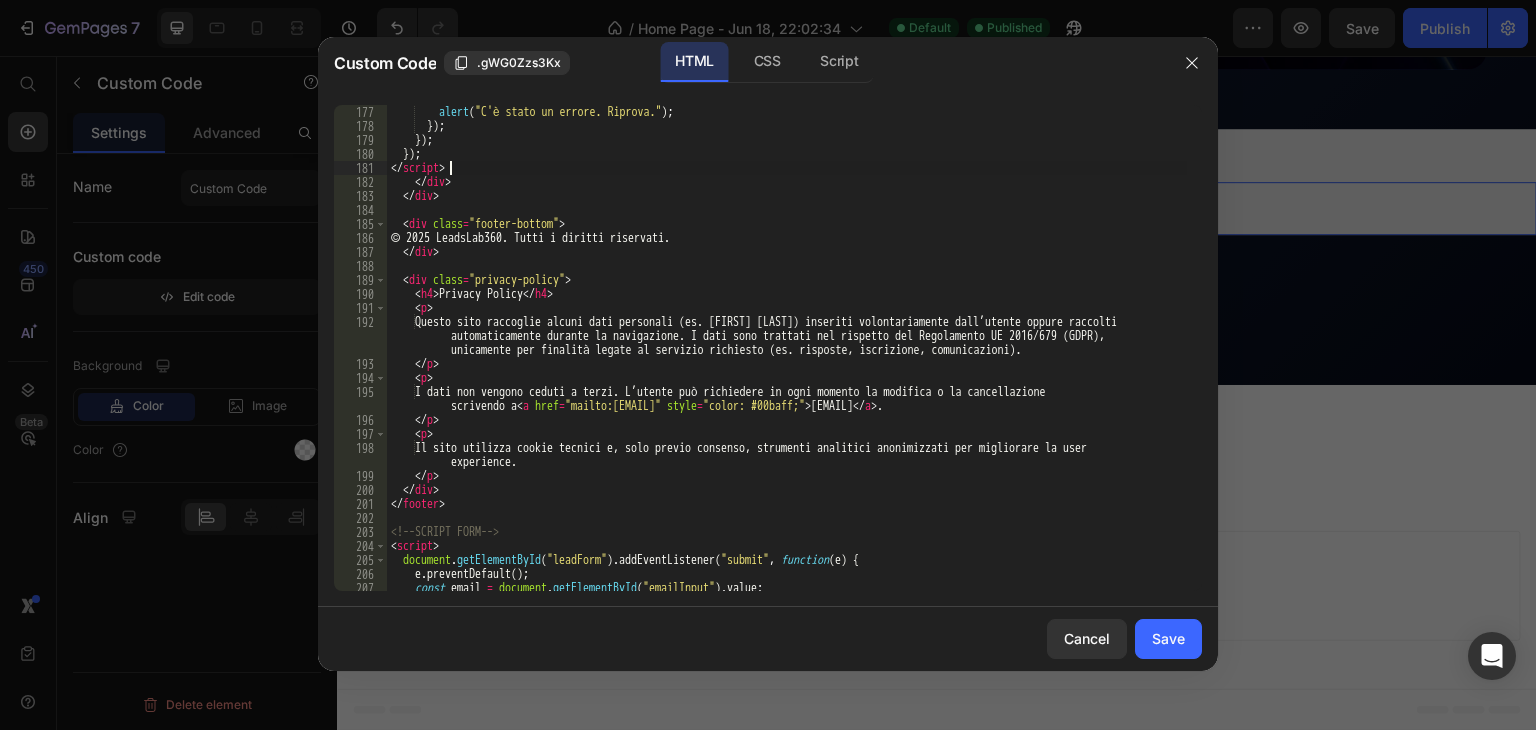 scroll, scrollTop: 2467, scrollLeft: 0, axis: vertical 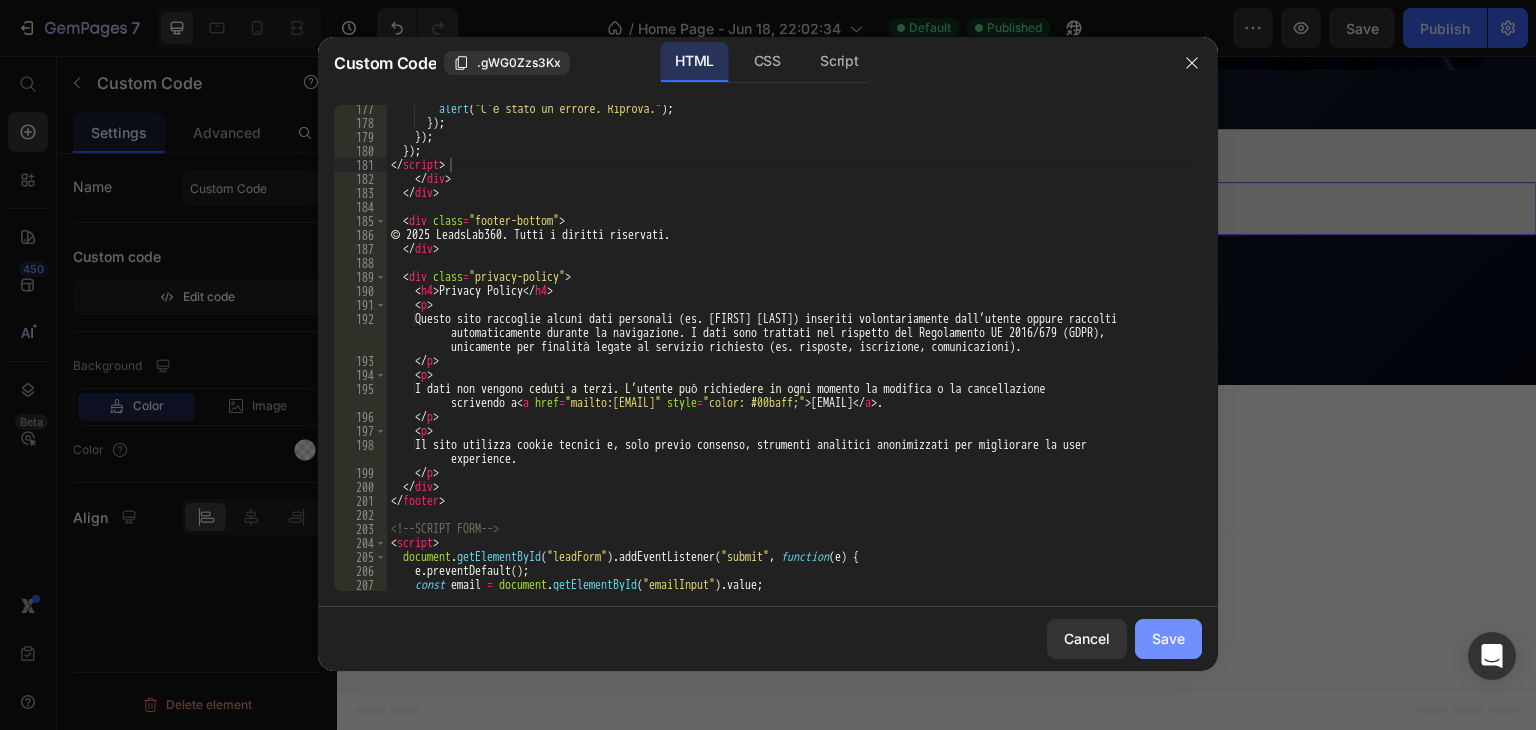 click on "Save" 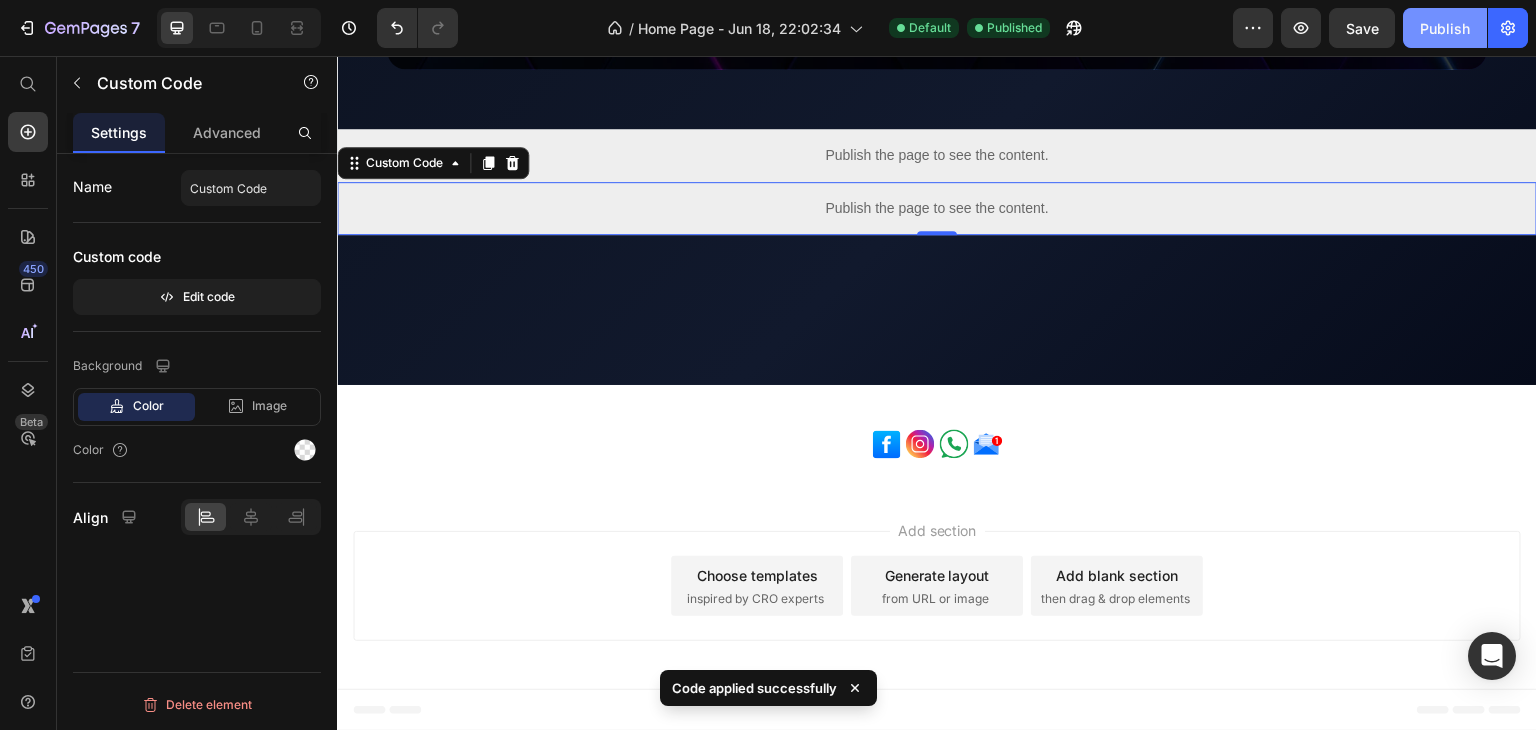 click on "Publish" at bounding box center [1445, 28] 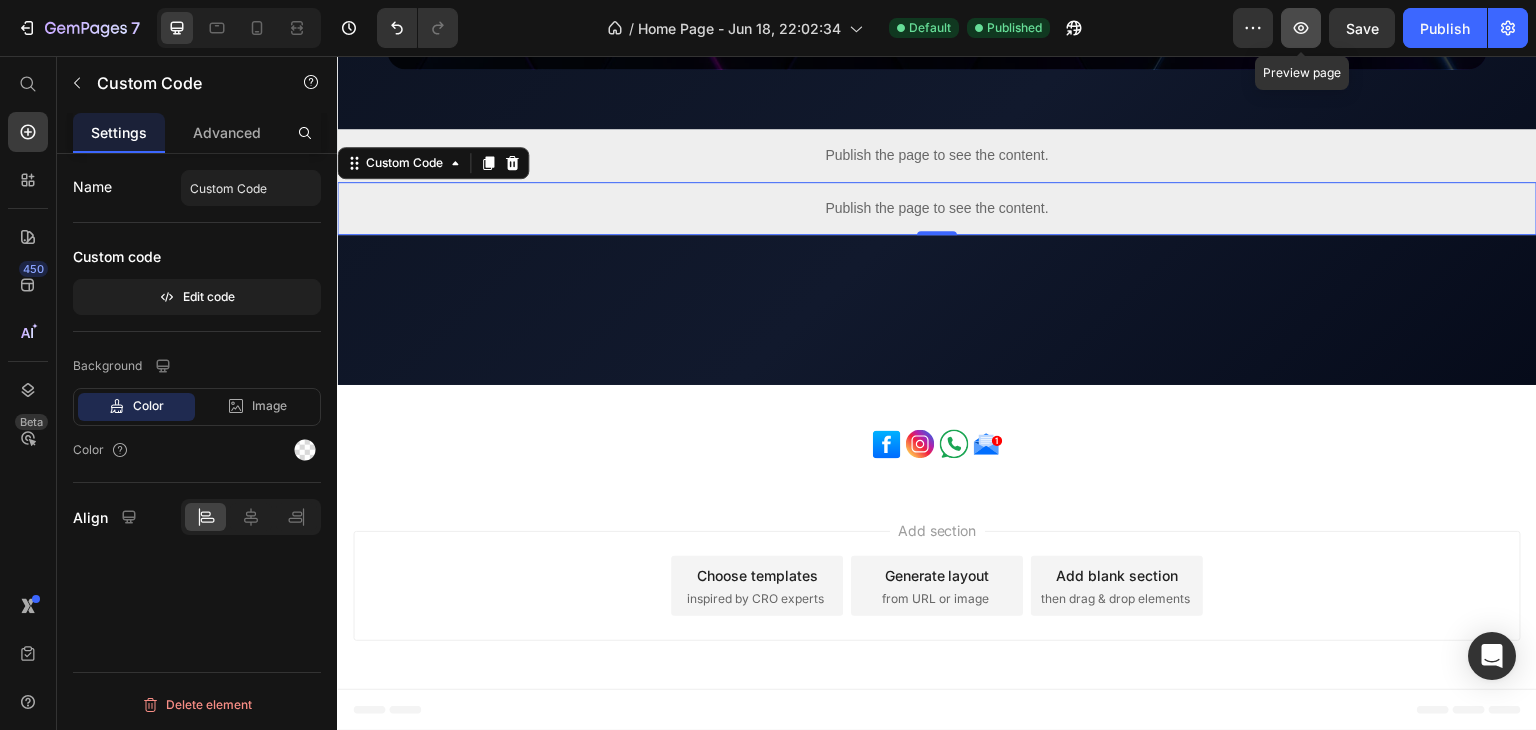 click 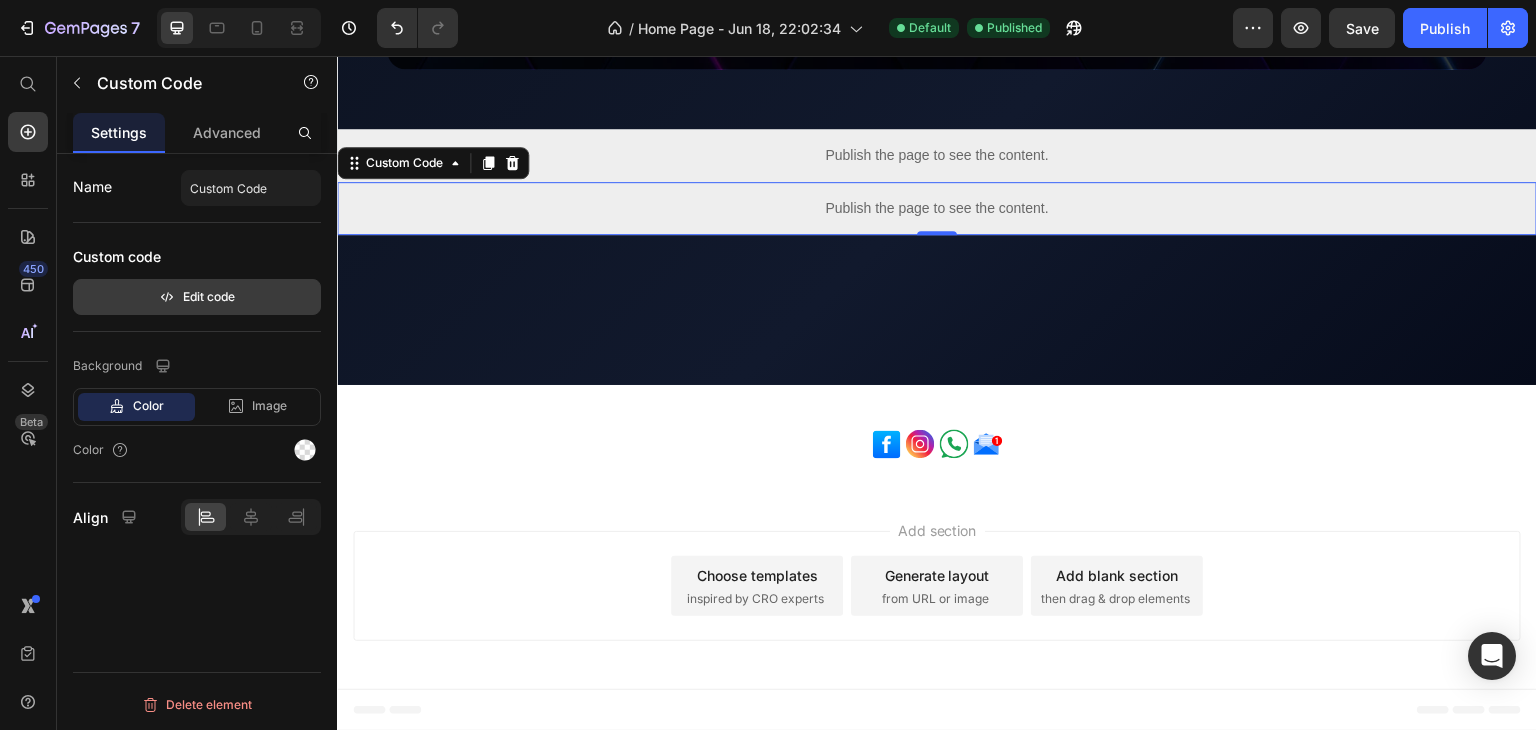 click on "Edit code" at bounding box center [197, 297] 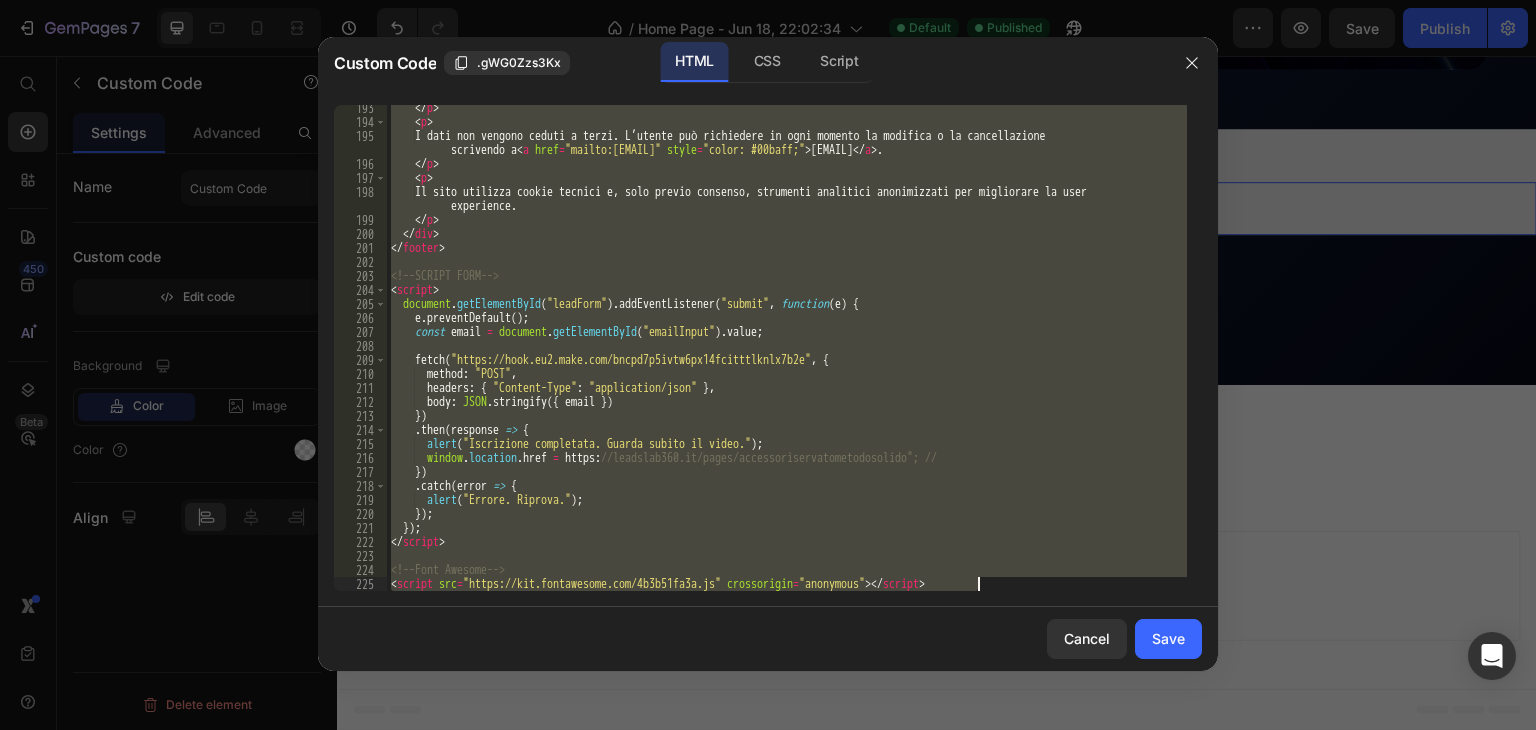 scroll, scrollTop: 2720, scrollLeft: 0, axis: vertical 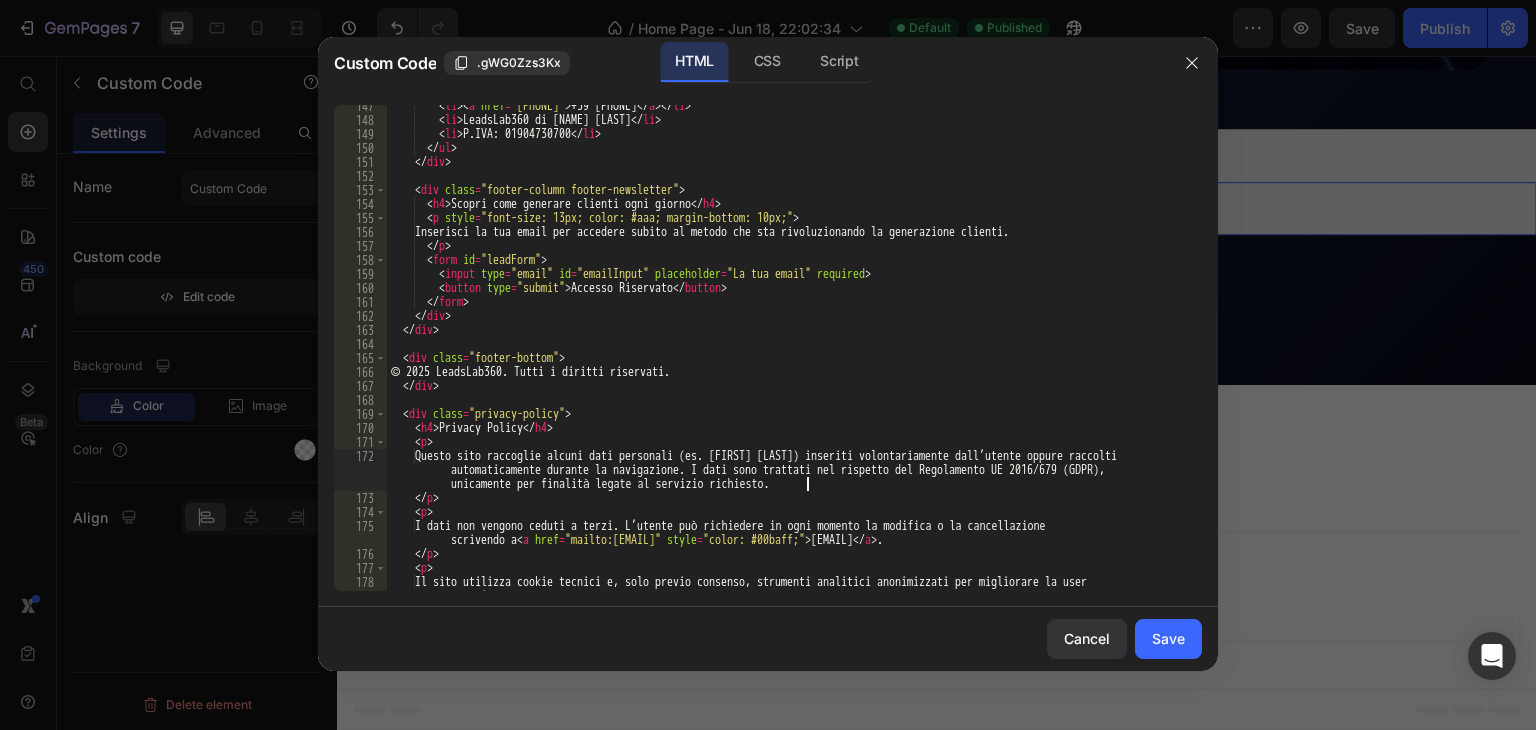 click on "< li > < a   href = "tel:+393343627749" > +39 [PHONE] </ a > </ li >           < li > LeadsLab360 di Marco di Rito </ li >           < li > P.IVA: 01904730700 </ li >         </ ul >      </ div >      < div   class = "footer-column footer-newsletter" >         < h4 > Scopri come generare clienti ogni giorno </ h4 >         < p   style = "font-size: 13px; color: #aaa; margin-bottom: 10px;" >          Inserisci la tua email per accedere subito al metodo che sta rivoluzionando la generazione clienti.         </ p >         < form   id = "leadForm" >           < input   type = "email"   id = "emailInput"   placeholder = "La tua email"   required >           < button   type = "submit" > Accesso Riservato </ button >         </ form >      </ div >    </ div >    < div   class = "footer-bottom" >     © 2025 LeadsLab360. Tutti i diritti riservati.    </ div >    < div   class = "privacy-policy" >      < h4 > Privacy Policy </ h4 >      < p >                                 </ p >" at bounding box center (787, 363) 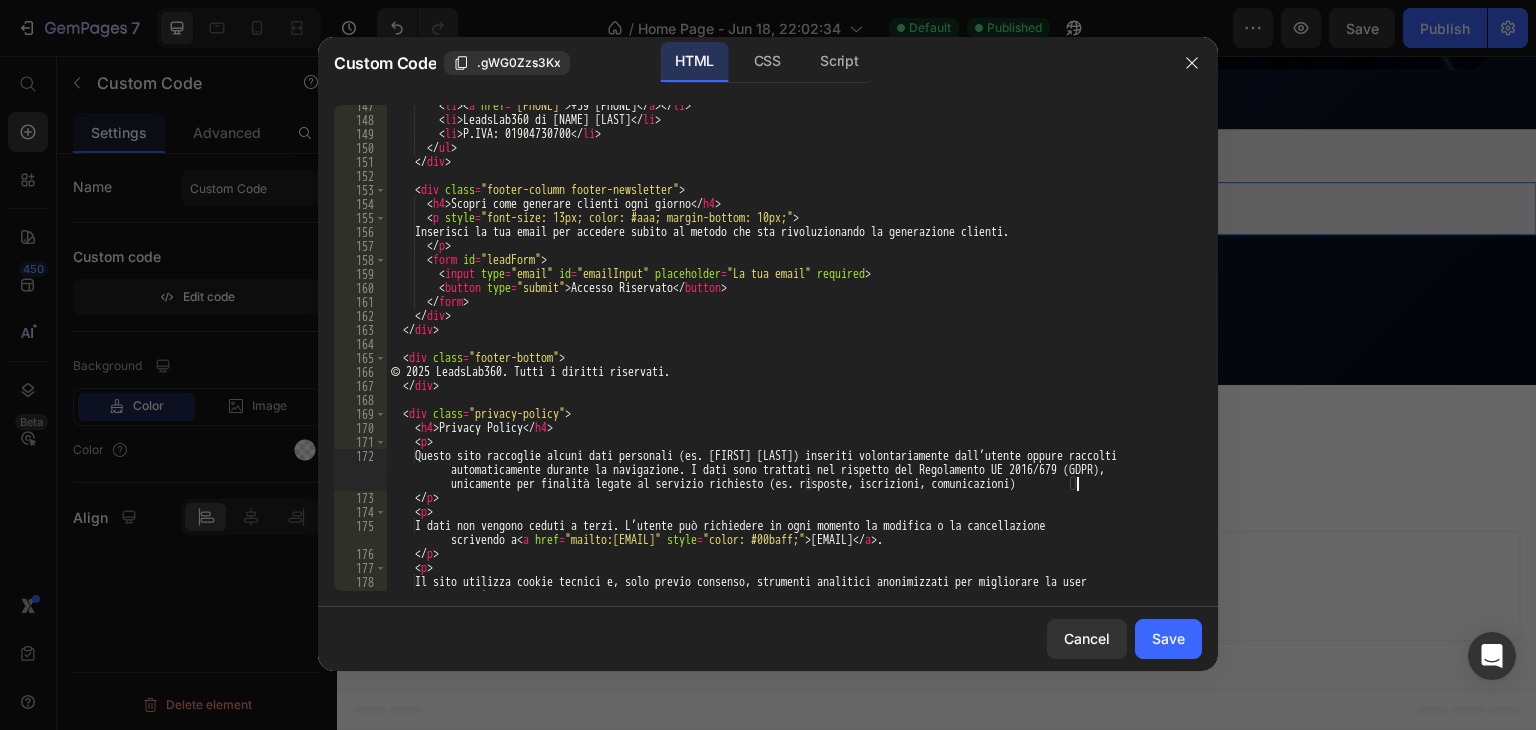 scroll, scrollTop: 0, scrollLeft: 177, axis: horizontal 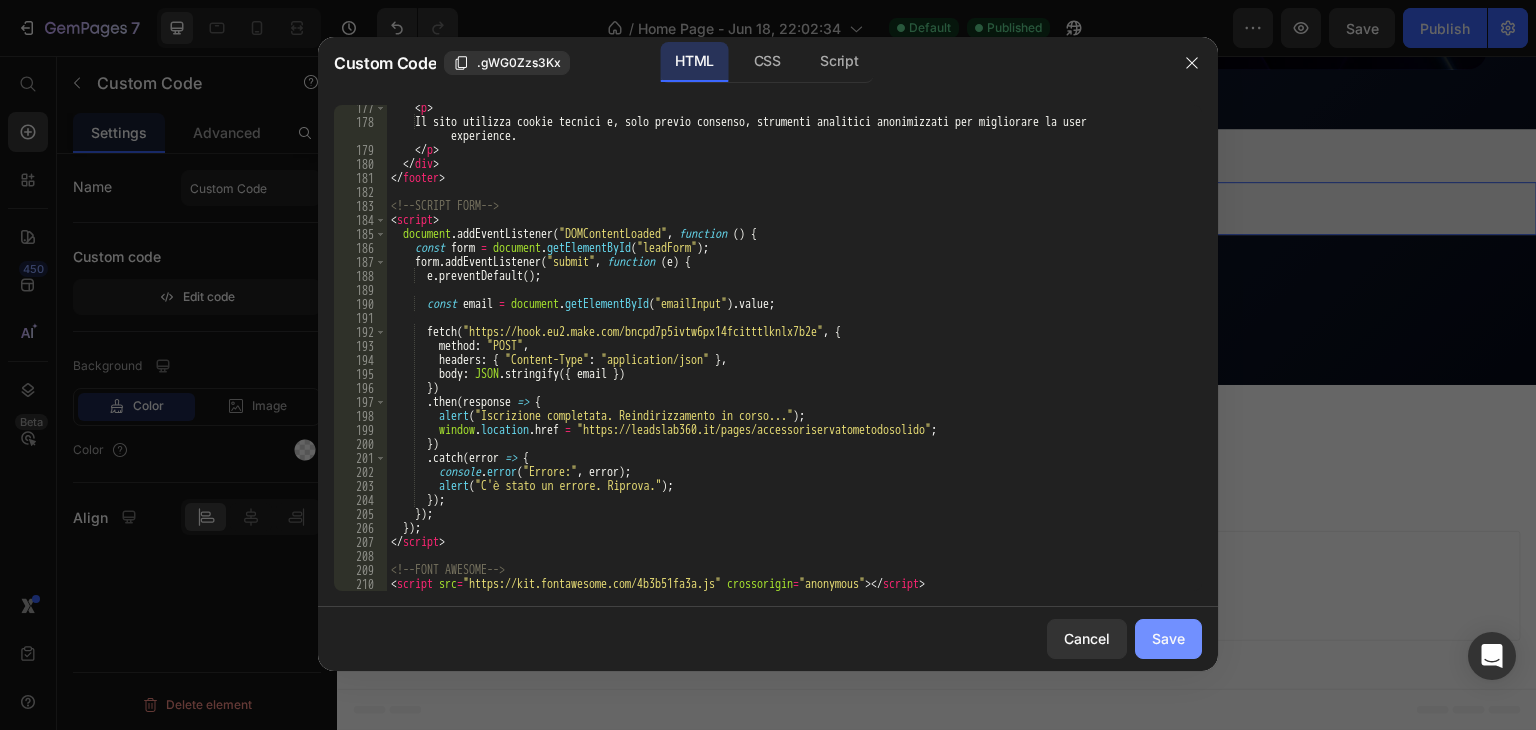 type on "Questo sito raccoglie alcuni dati personali (es. [FIRST] [LAST], [EMAIL]) inseriti volontariamente dall’utente oppure raccolti automaticamente durante la navigazione. I dati sono trattati nel rispetto del Regolamento UE 2016/679 (GDPR), unicamente per finalità legate al servizio richiesto (es. risposte, iscrizioni, comunicazioni)" 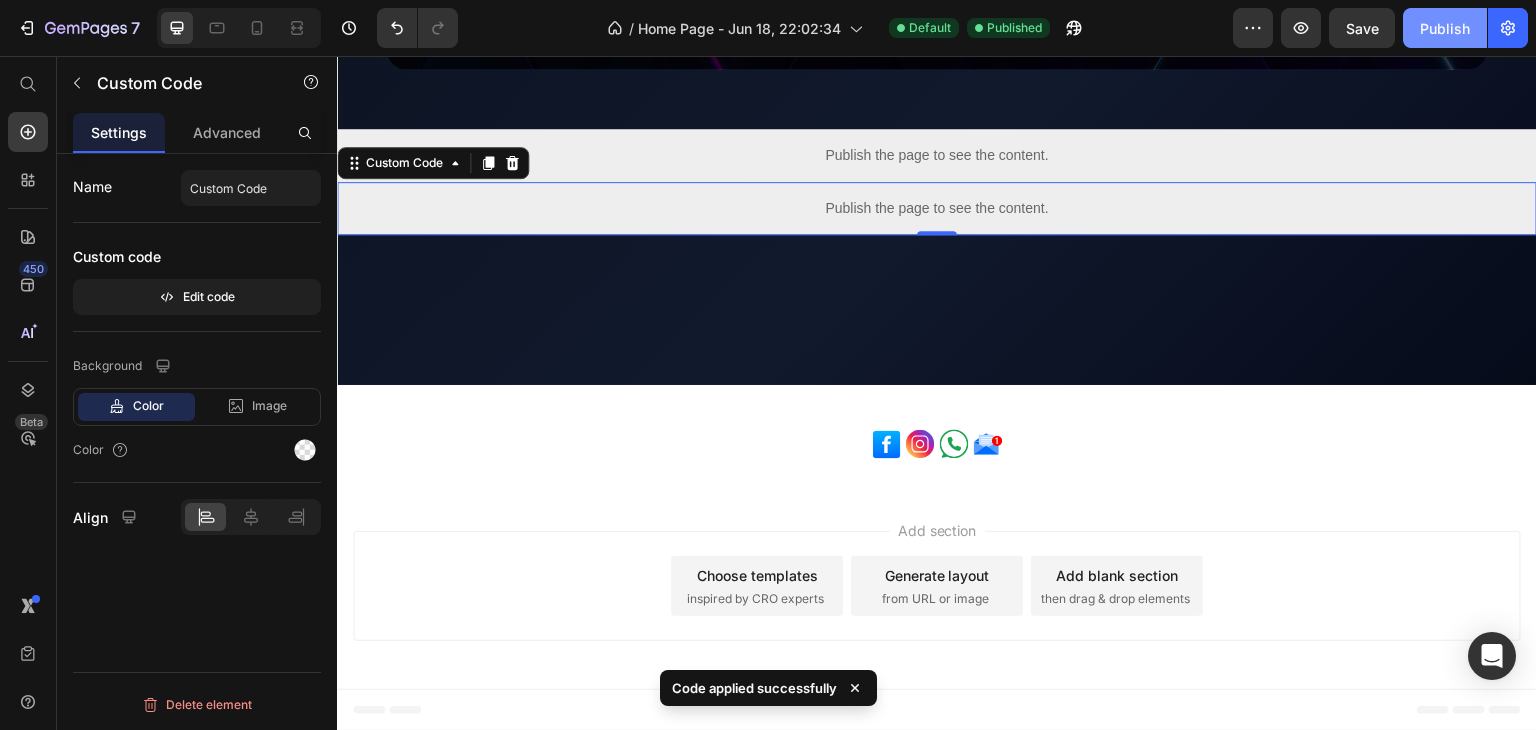 click on "Publish" at bounding box center [1445, 28] 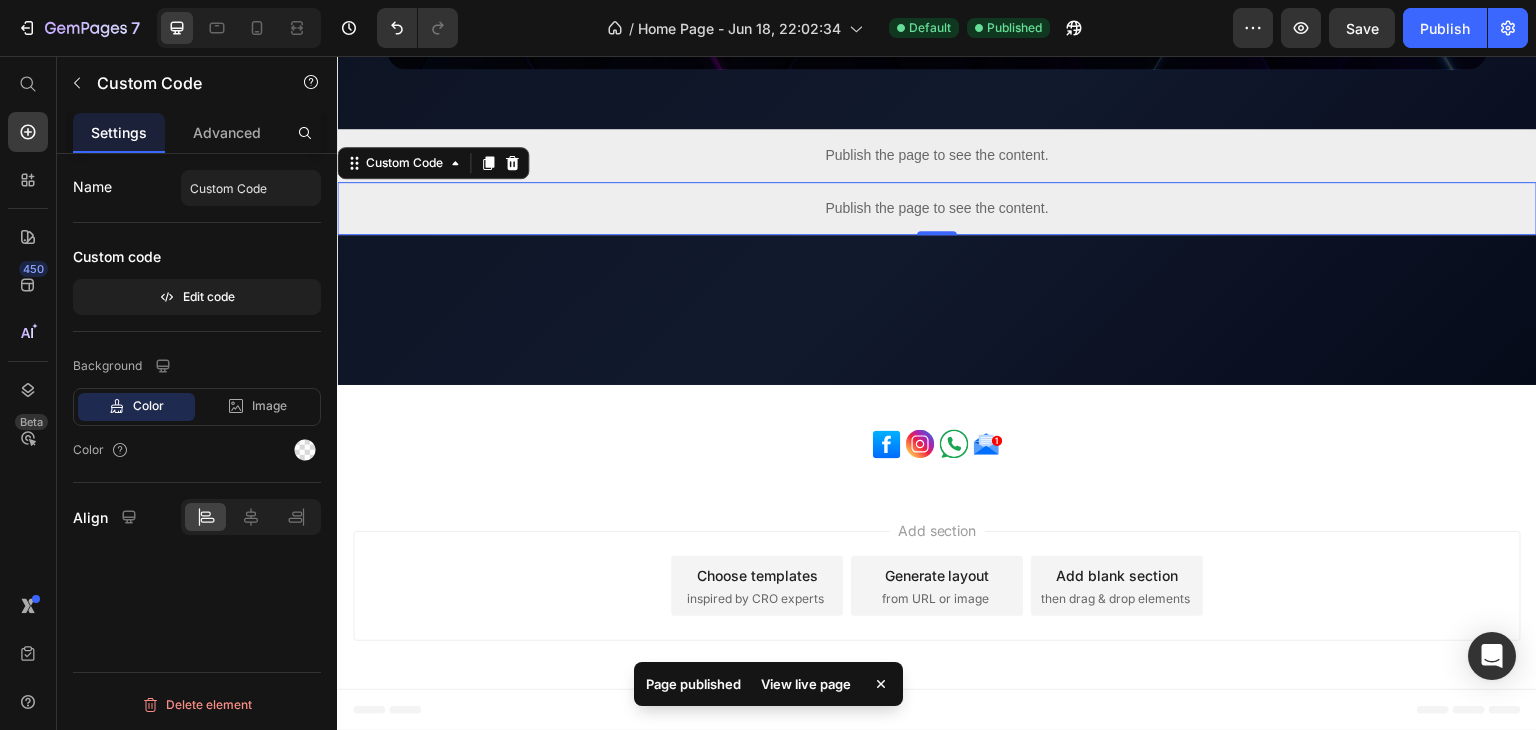 click on "View live page" at bounding box center [806, 684] 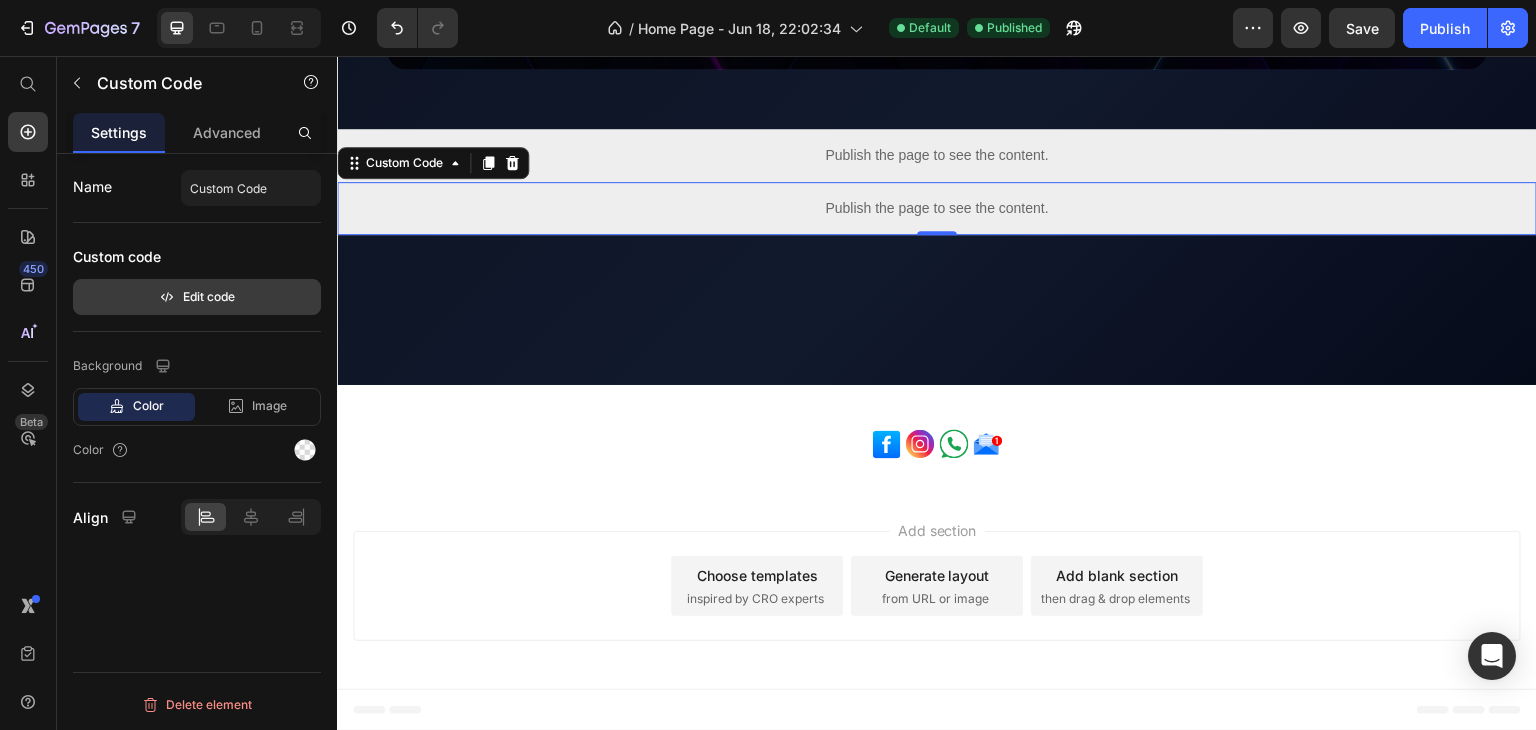click on "Edit code" at bounding box center (197, 297) 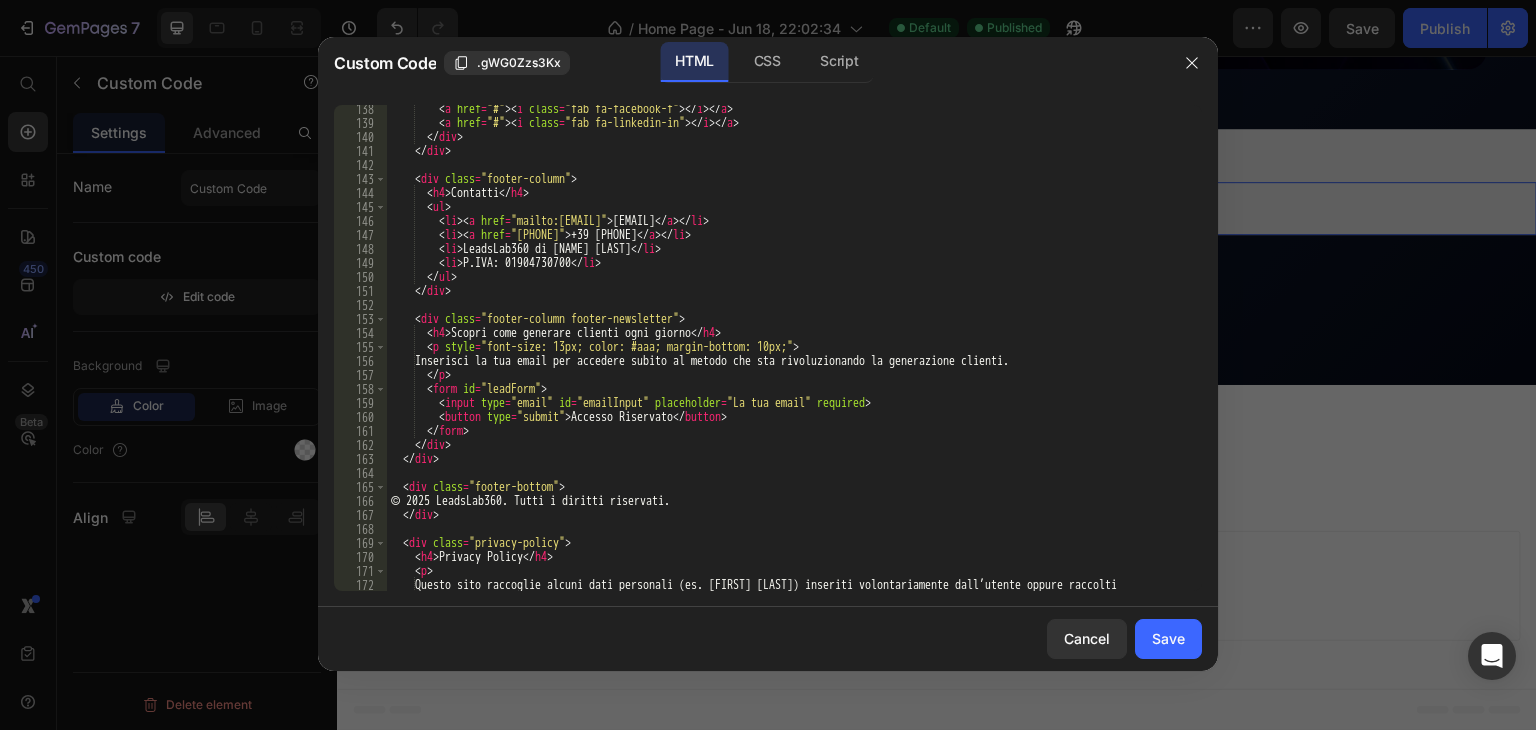 scroll, scrollTop: 1912, scrollLeft: 0, axis: vertical 